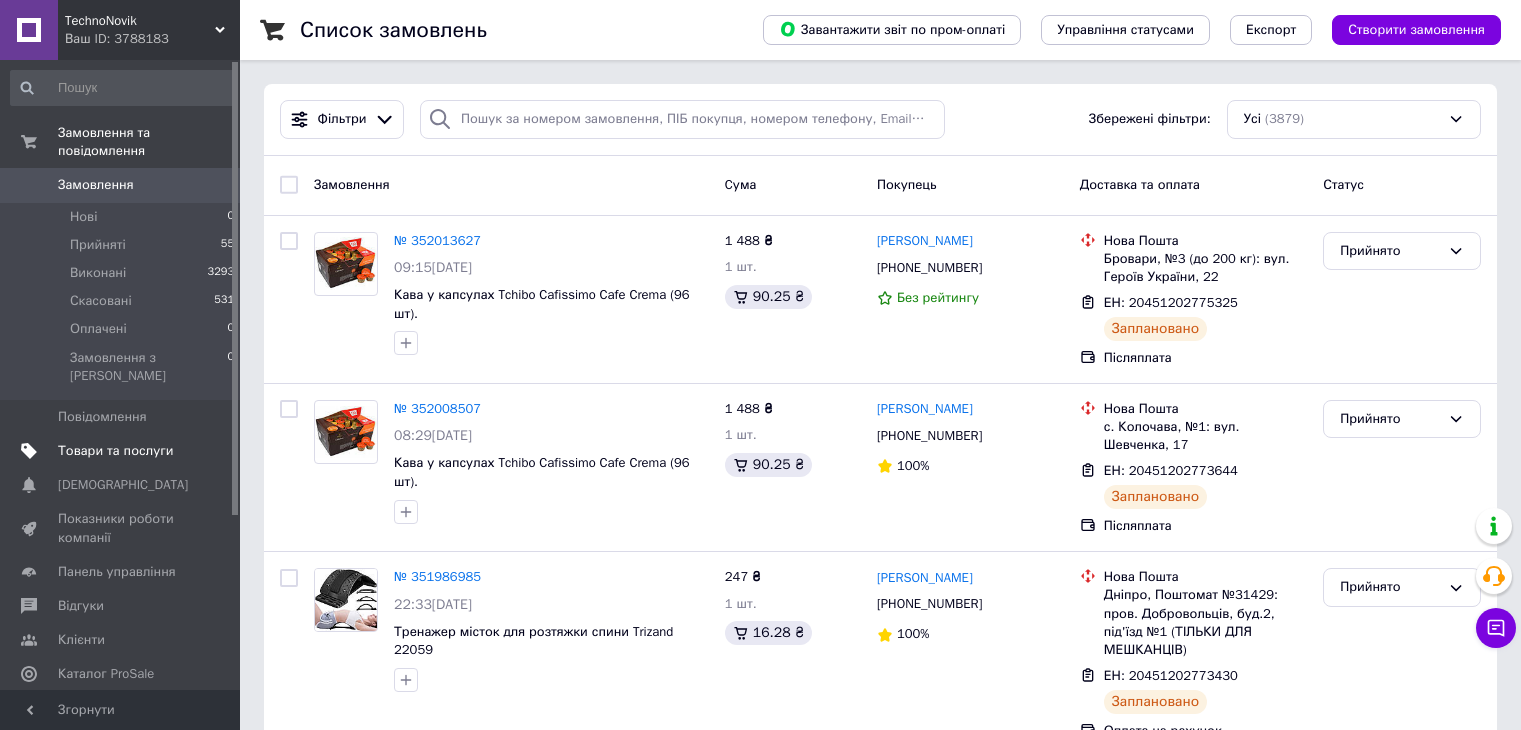 scroll, scrollTop: 0, scrollLeft: 0, axis: both 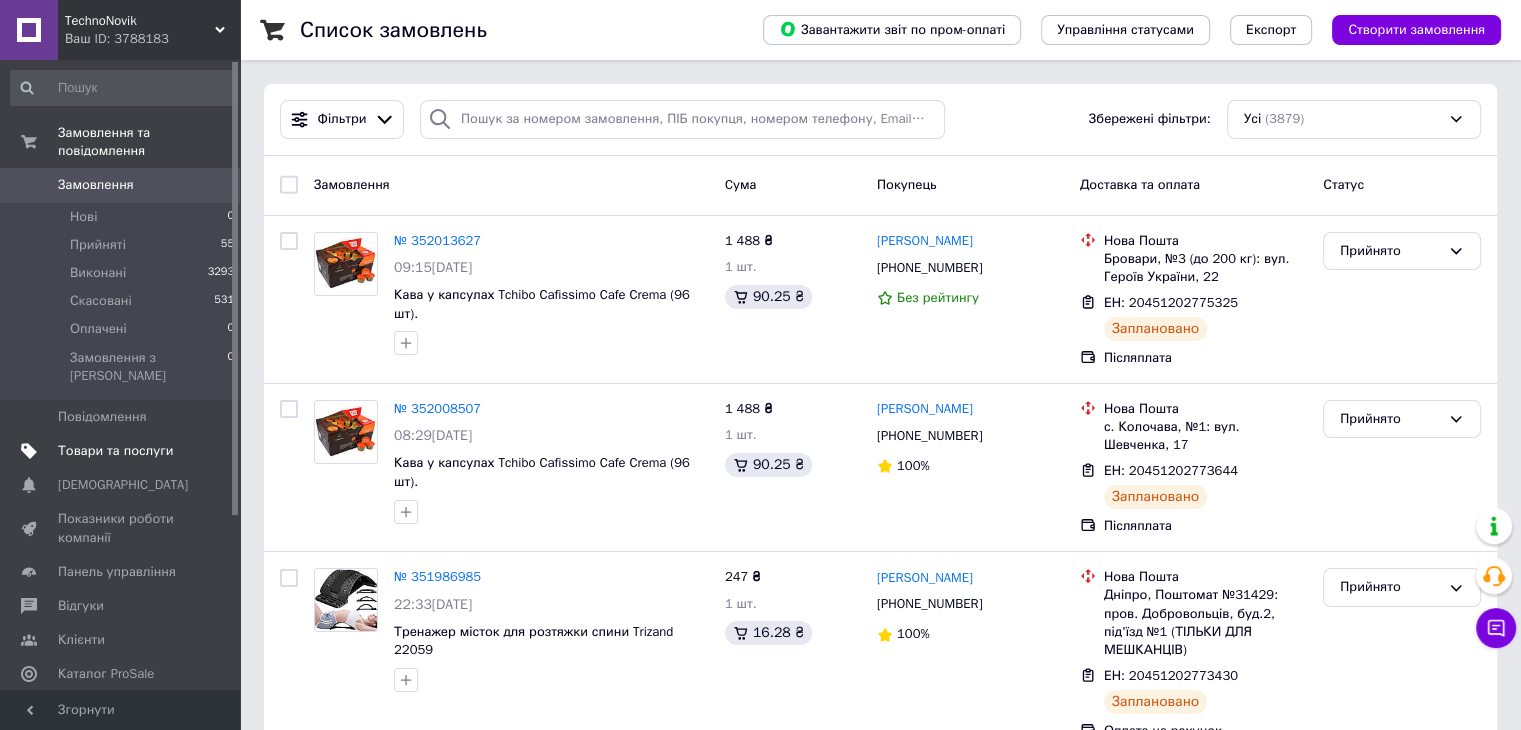 click on "Товари та послуги" at bounding box center [115, 451] 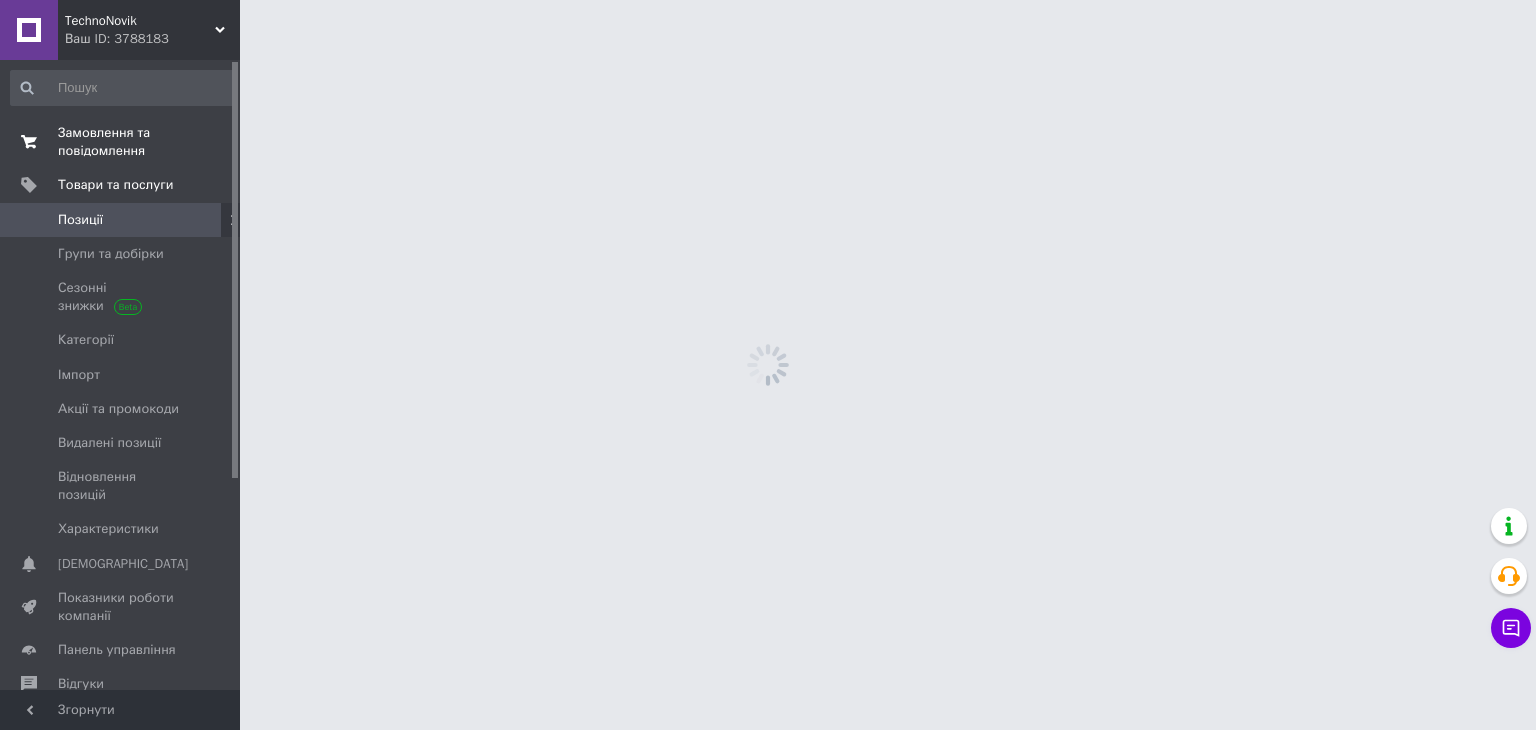 click on "Замовлення та повідомлення" at bounding box center [121, 142] 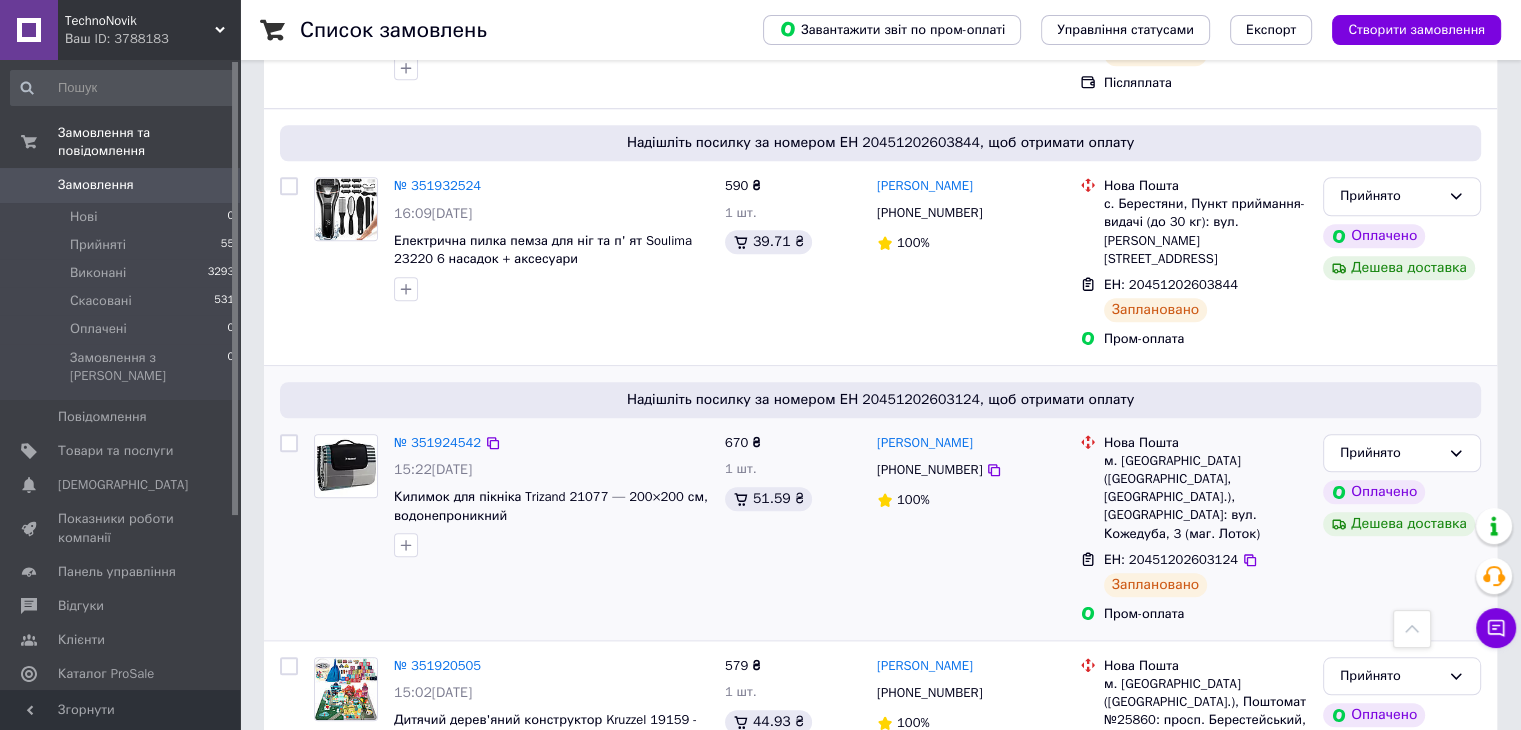 scroll, scrollTop: 1800, scrollLeft: 0, axis: vertical 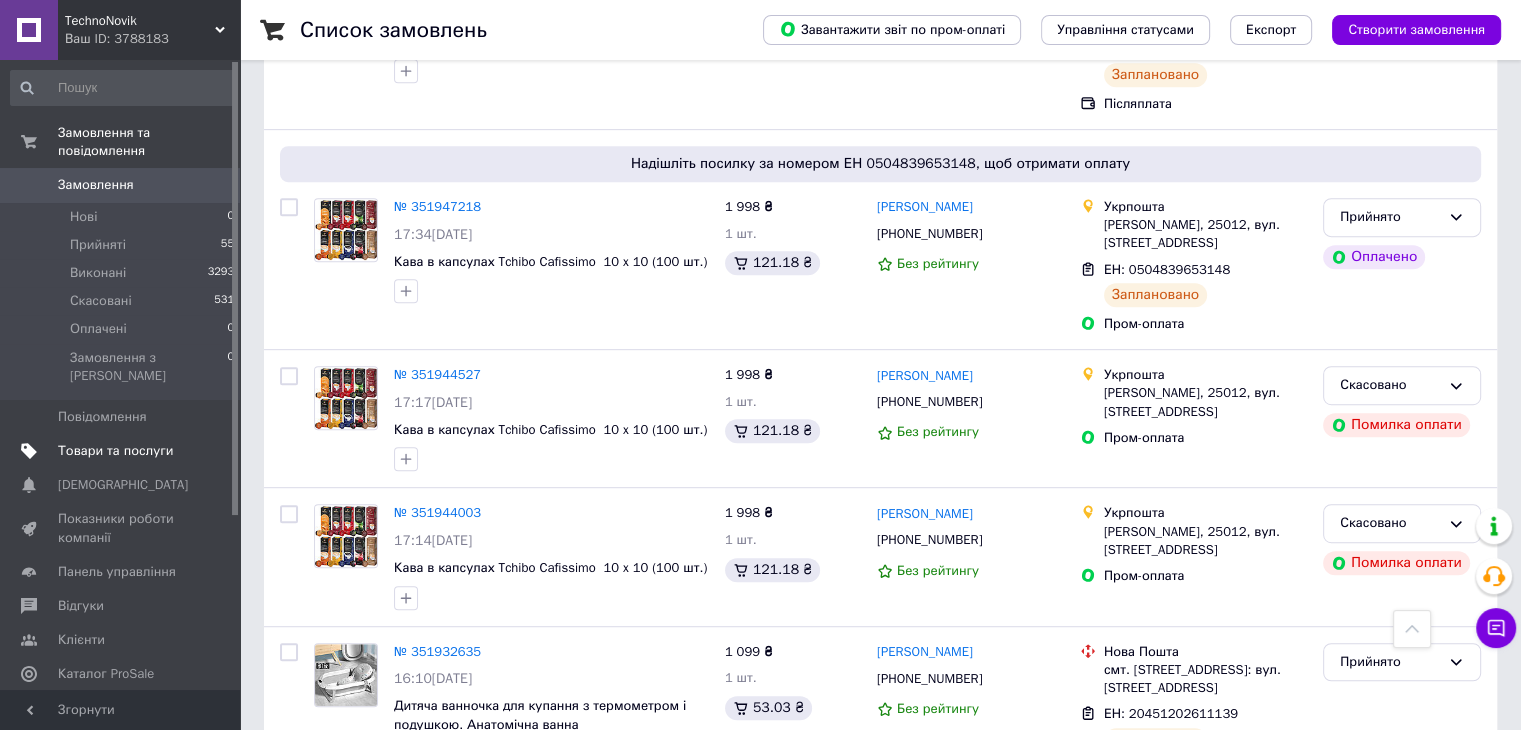 click on "Товари та послуги" at bounding box center (115, 451) 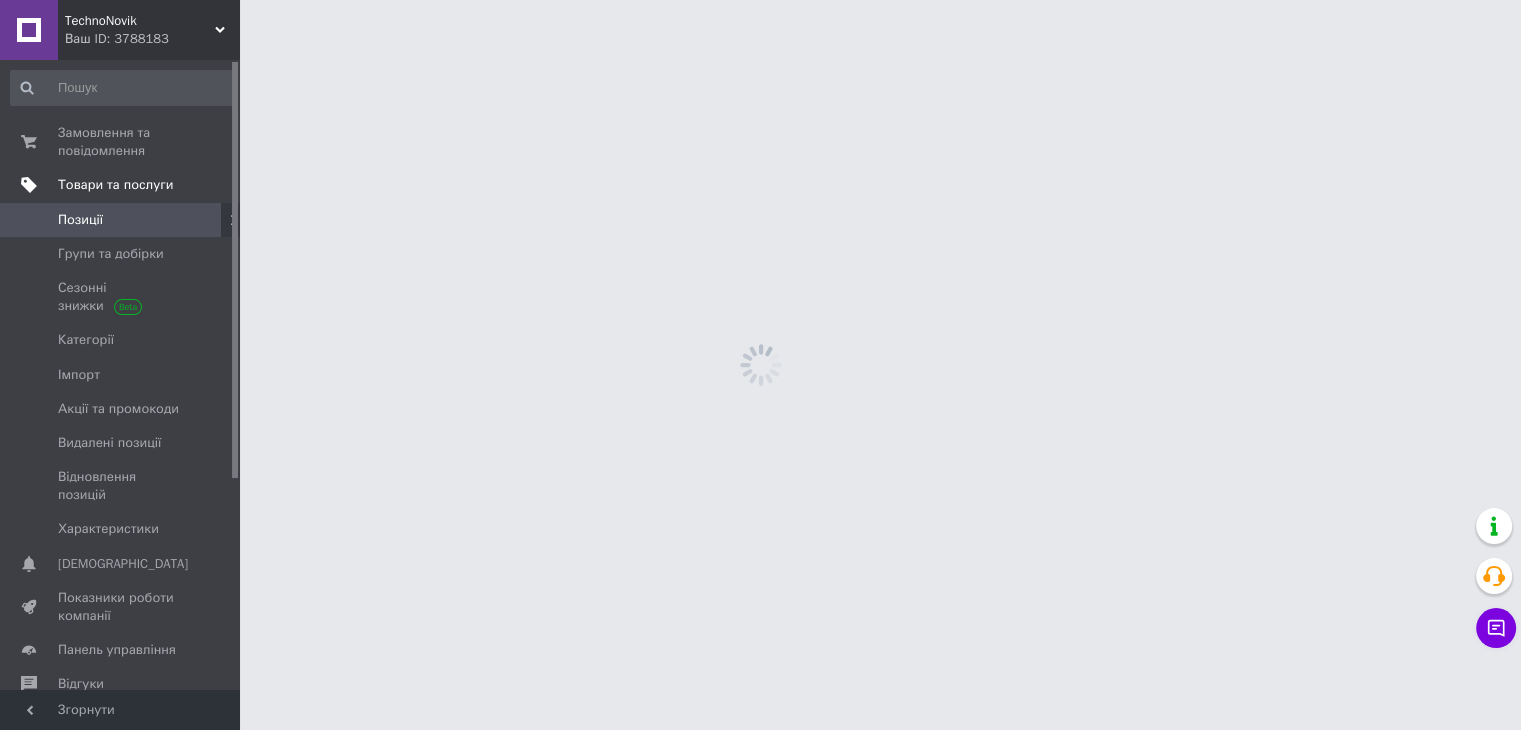 scroll, scrollTop: 0, scrollLeft: 0, axis: both 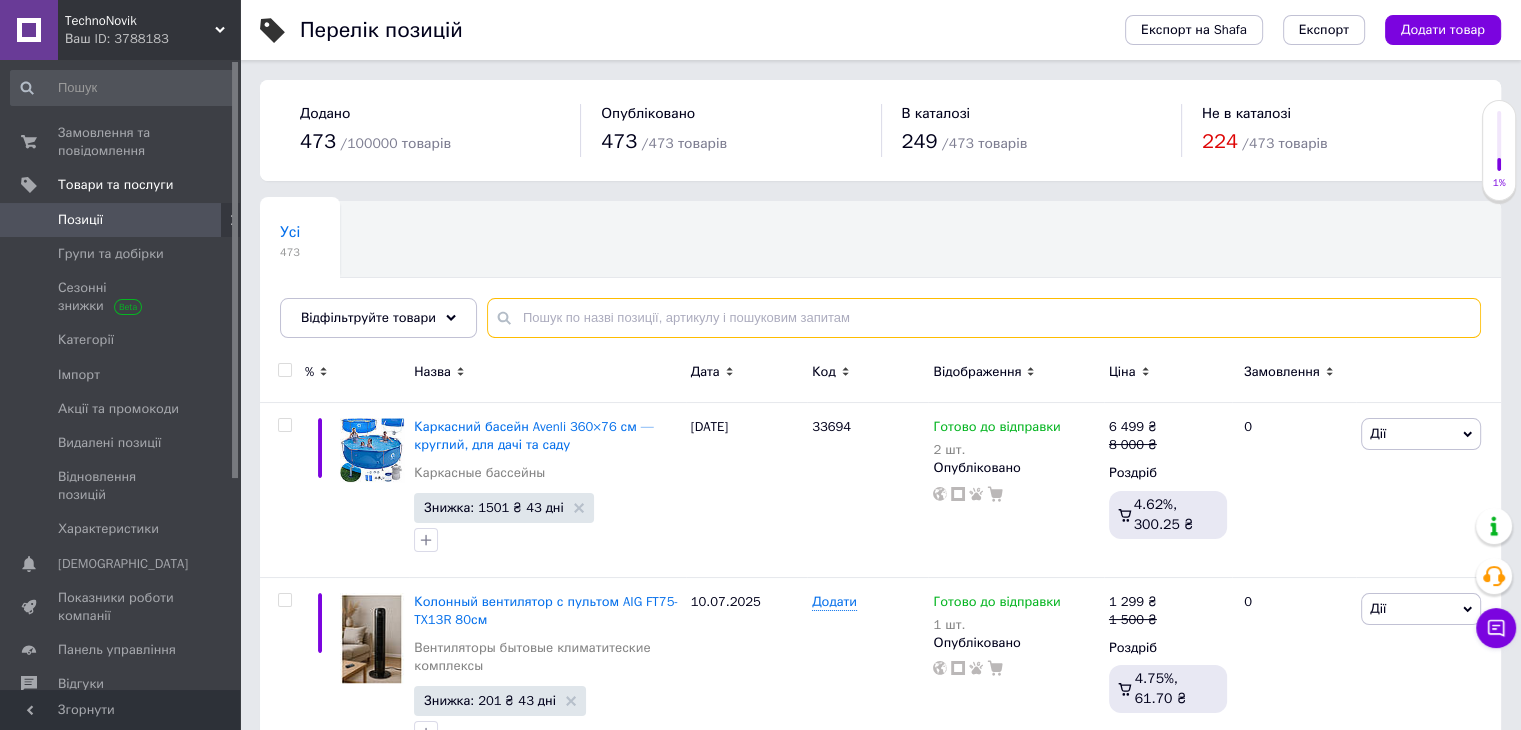 click at bounding box center (984, 318) 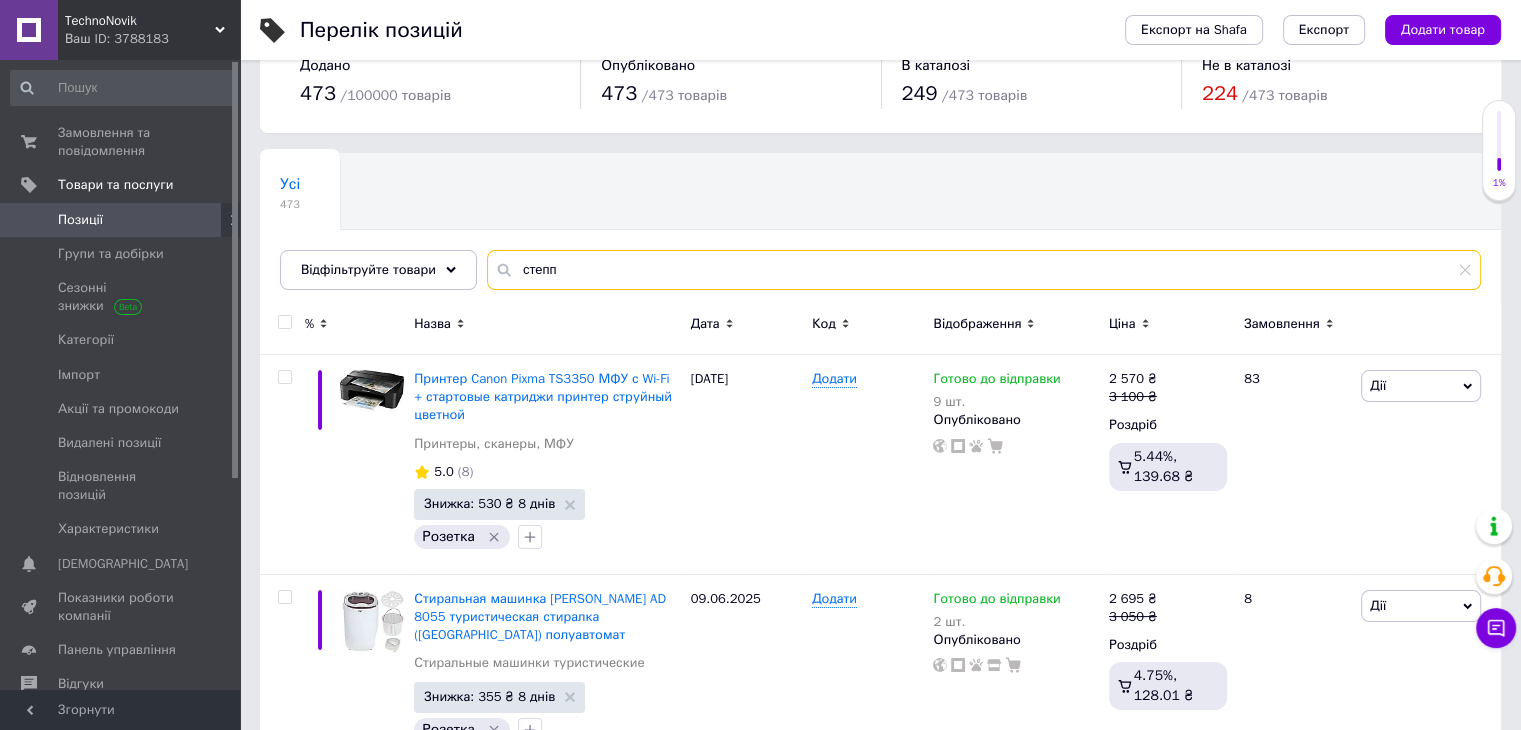 scroll, scrollTop: 0, scrollLeft: 0, axis: both 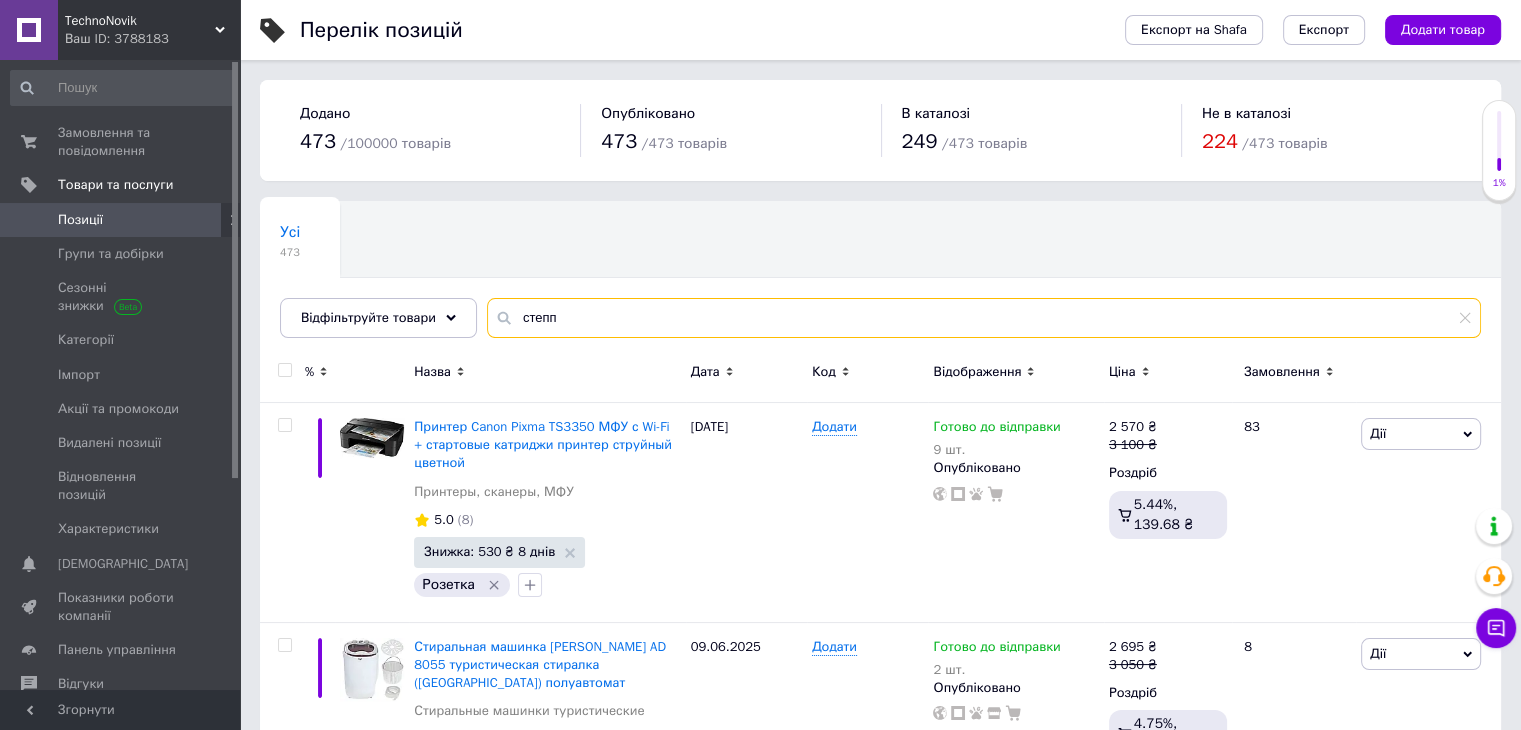 click on "степп" at bounding box center (984, 318) 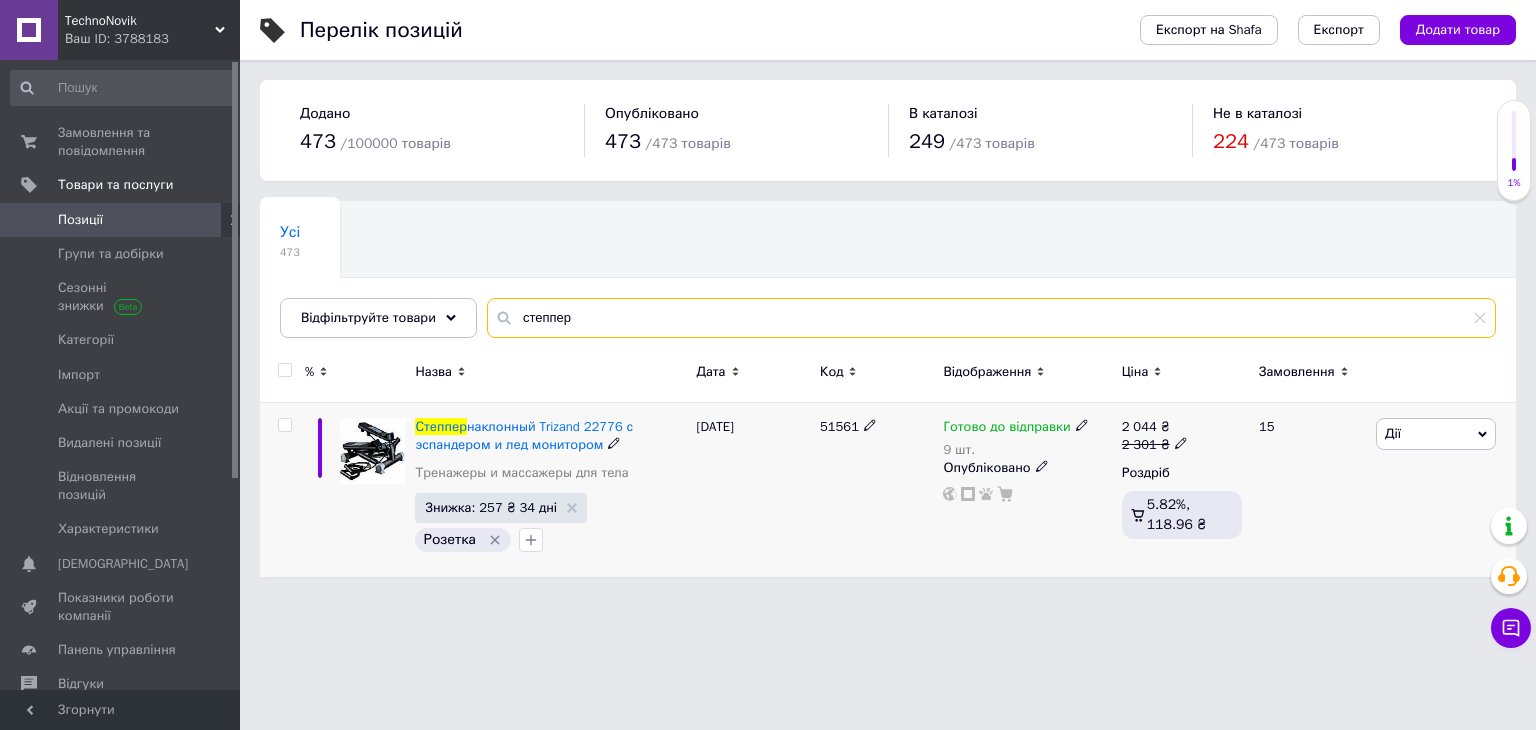 type on "степпер" 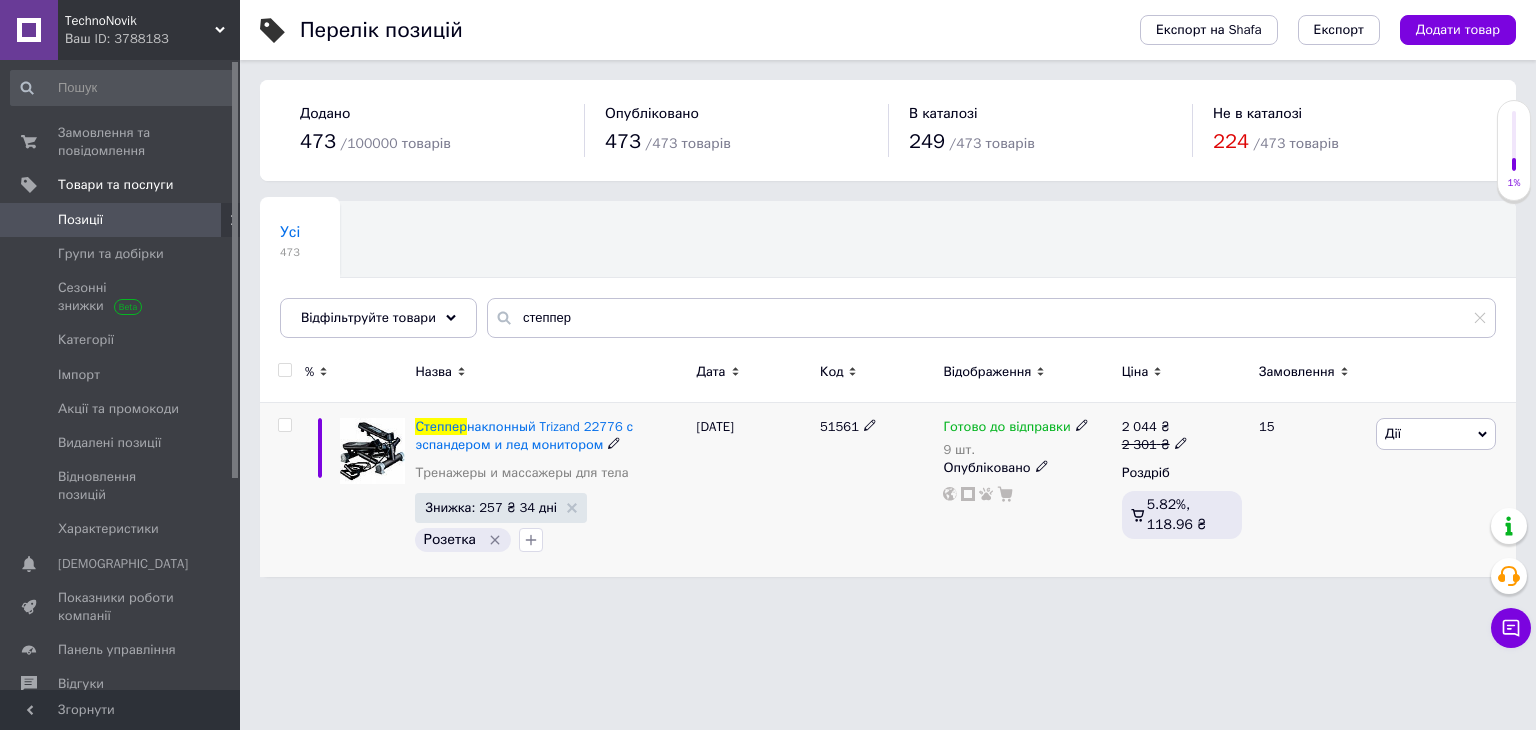 click 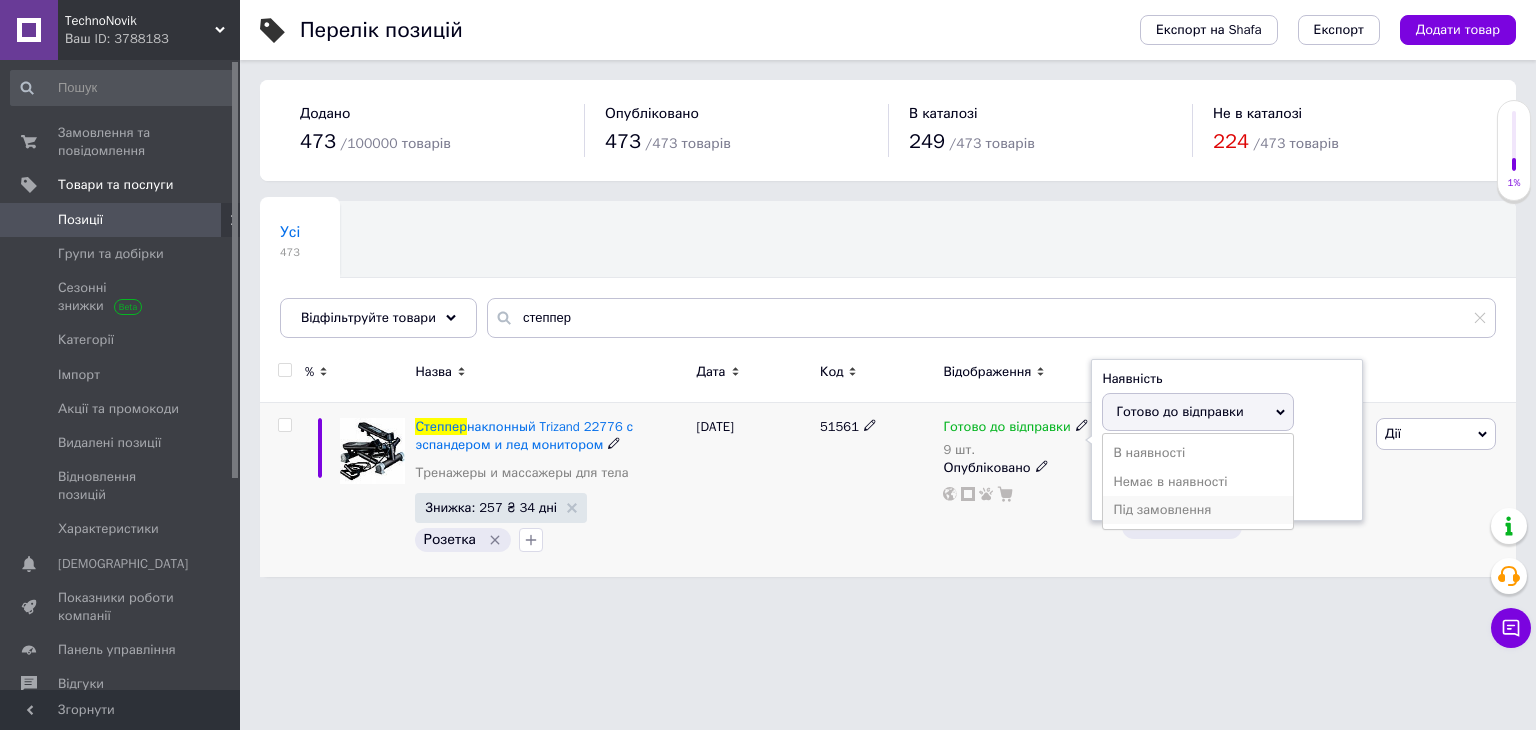 click on "Під замовлення" at bounding box center (1198, 510) 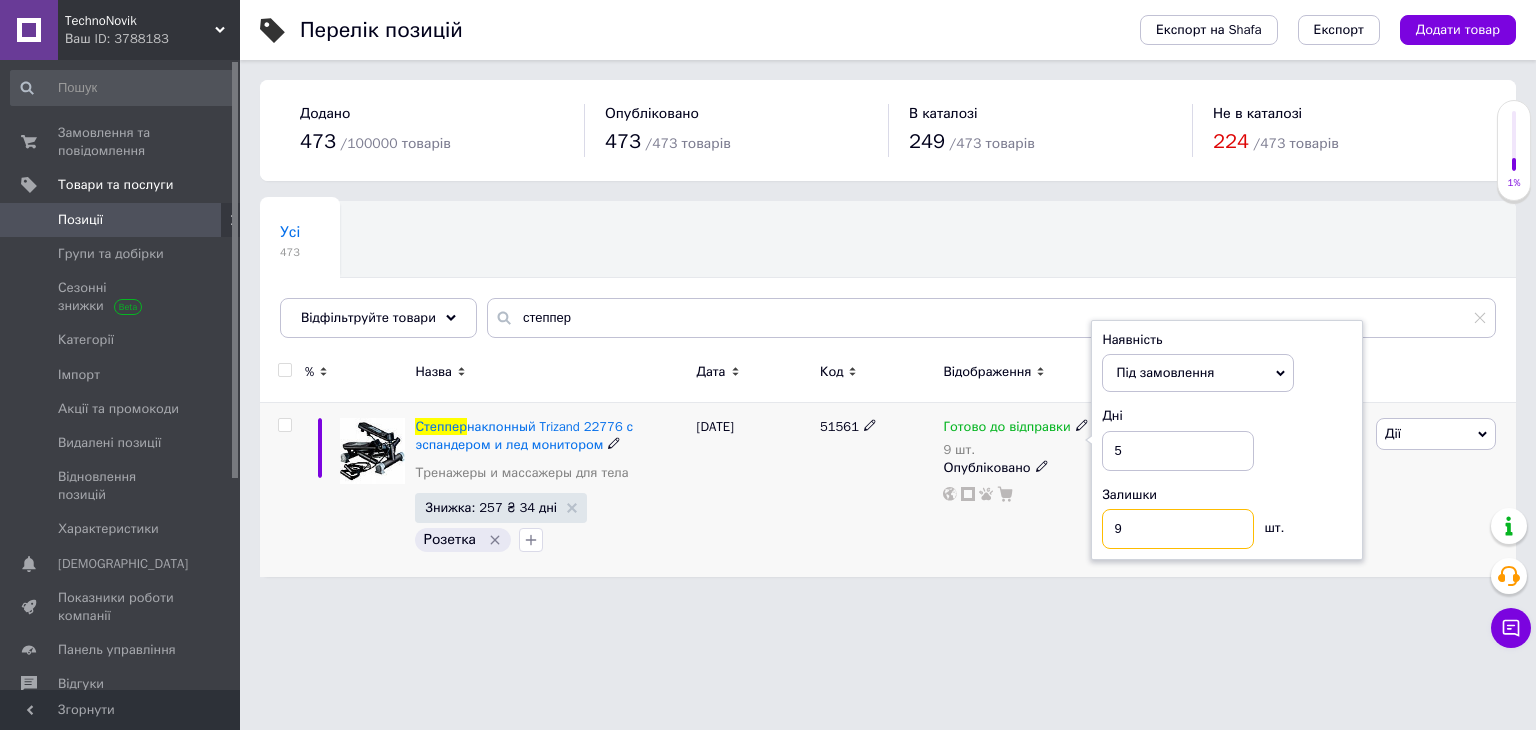 click on "9" at bounding box center (1178, 529) 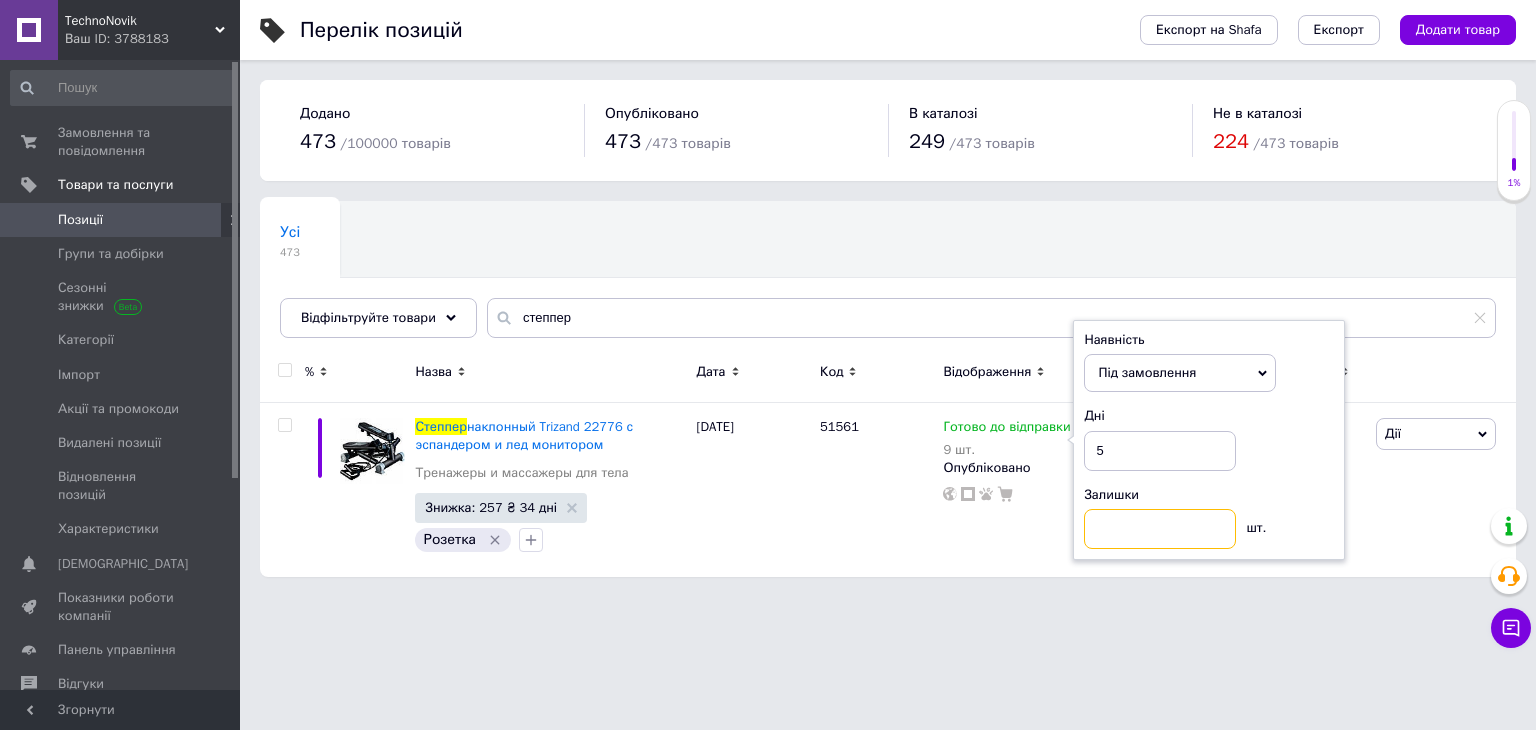 type 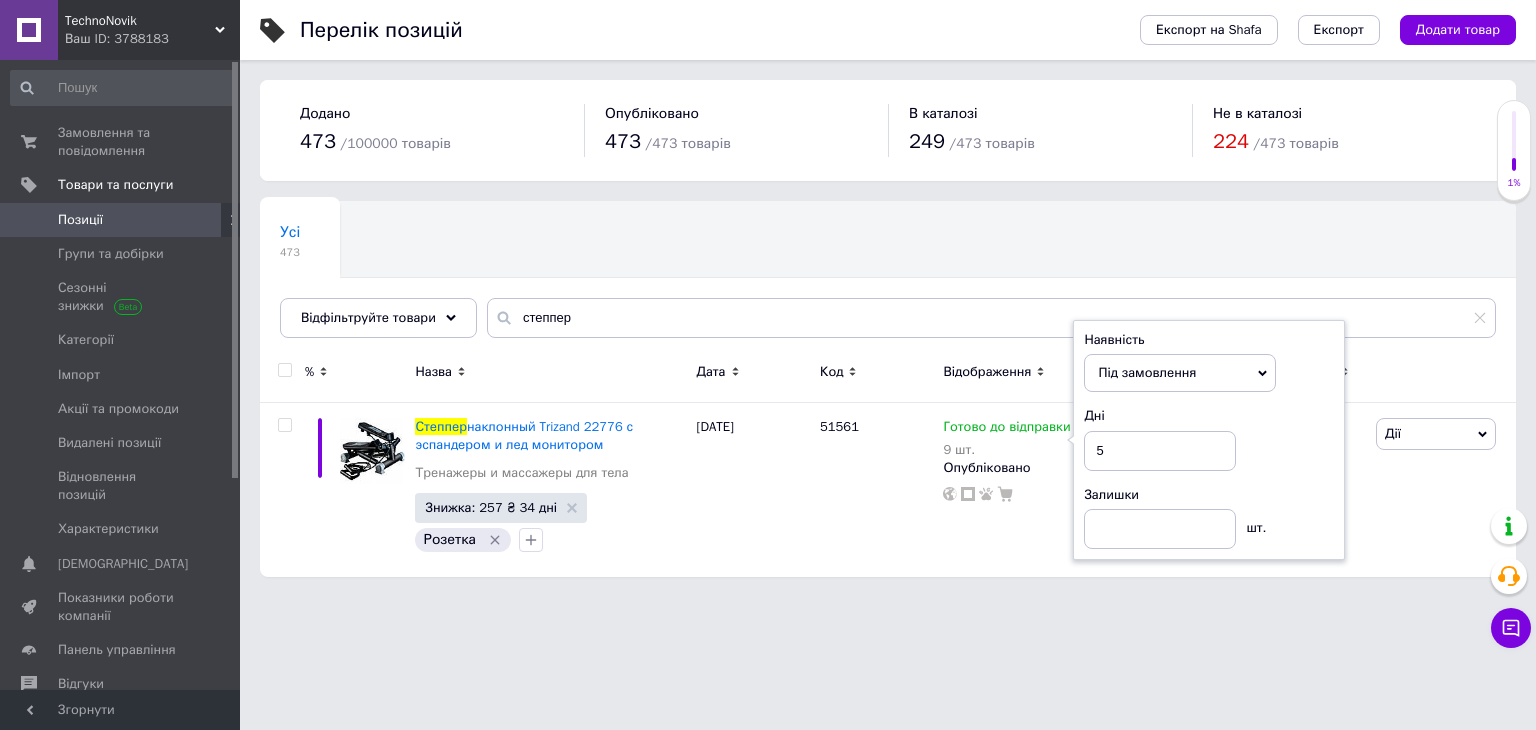 click on "TechnoNovik Ваш ID: 3788183 Сайт TechnoNovik Кабінет покупця Перевірити стан системи Сторінка на порталі [PERSON_NAME] Вийти Замовлення та повідомлення 0 0 Товари та послуги Позиції Групи та добірки Сезонні знижки Категорії Імпорт Акції та промокоди Видалені позиції Відновлення позицій Характеристики Сповіщення 0 0 Показники роботи компанії Панель управління Відгуки Клієнти Каталог ProSale Аналітика Інструменти веб-майстра та SEO Управління сайтом Гаманець компанії [PERSON_NAME] Тарифи та рахунки 473   /" at bounding box center (768, 298) 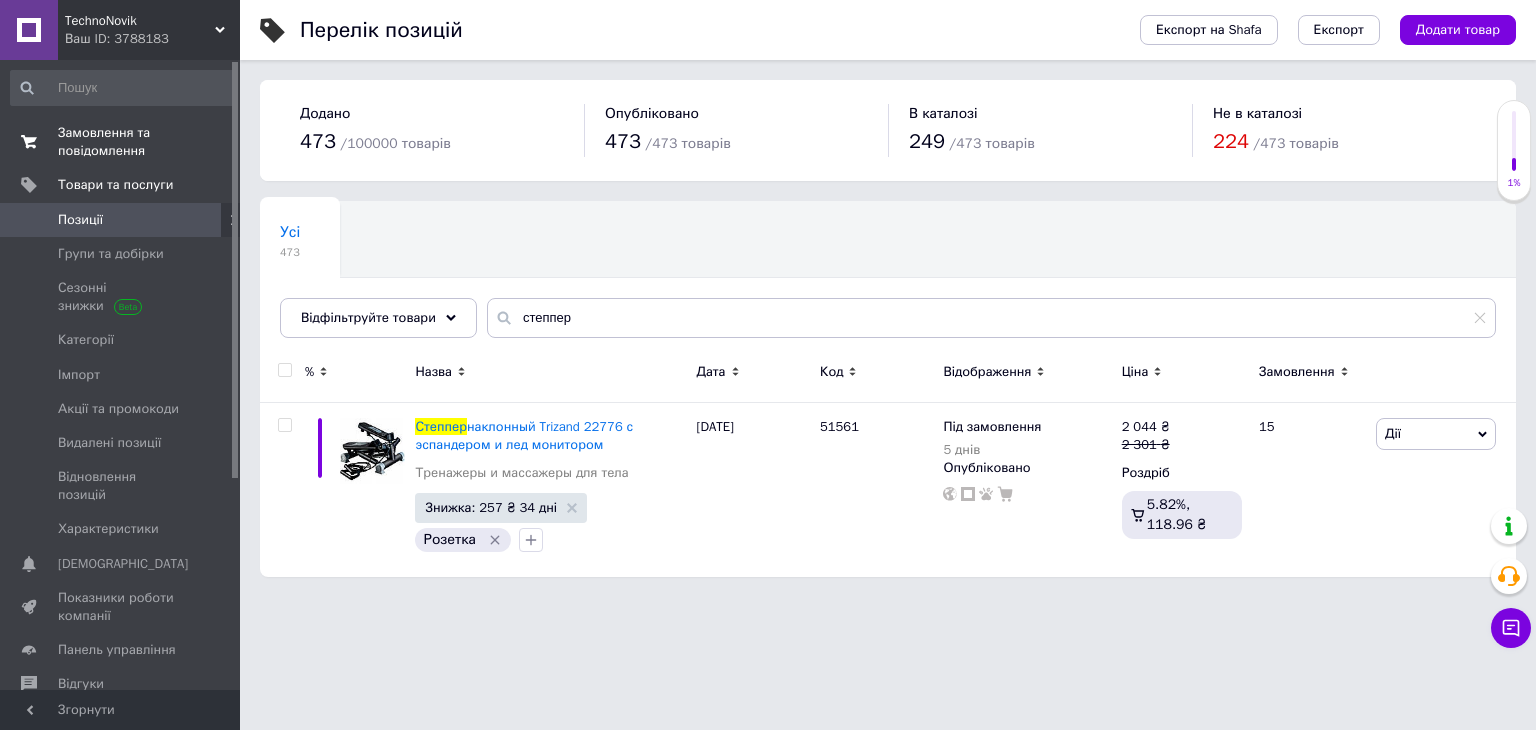 click on "Замовлення та повідомлення" at bounding box center (121, 142) 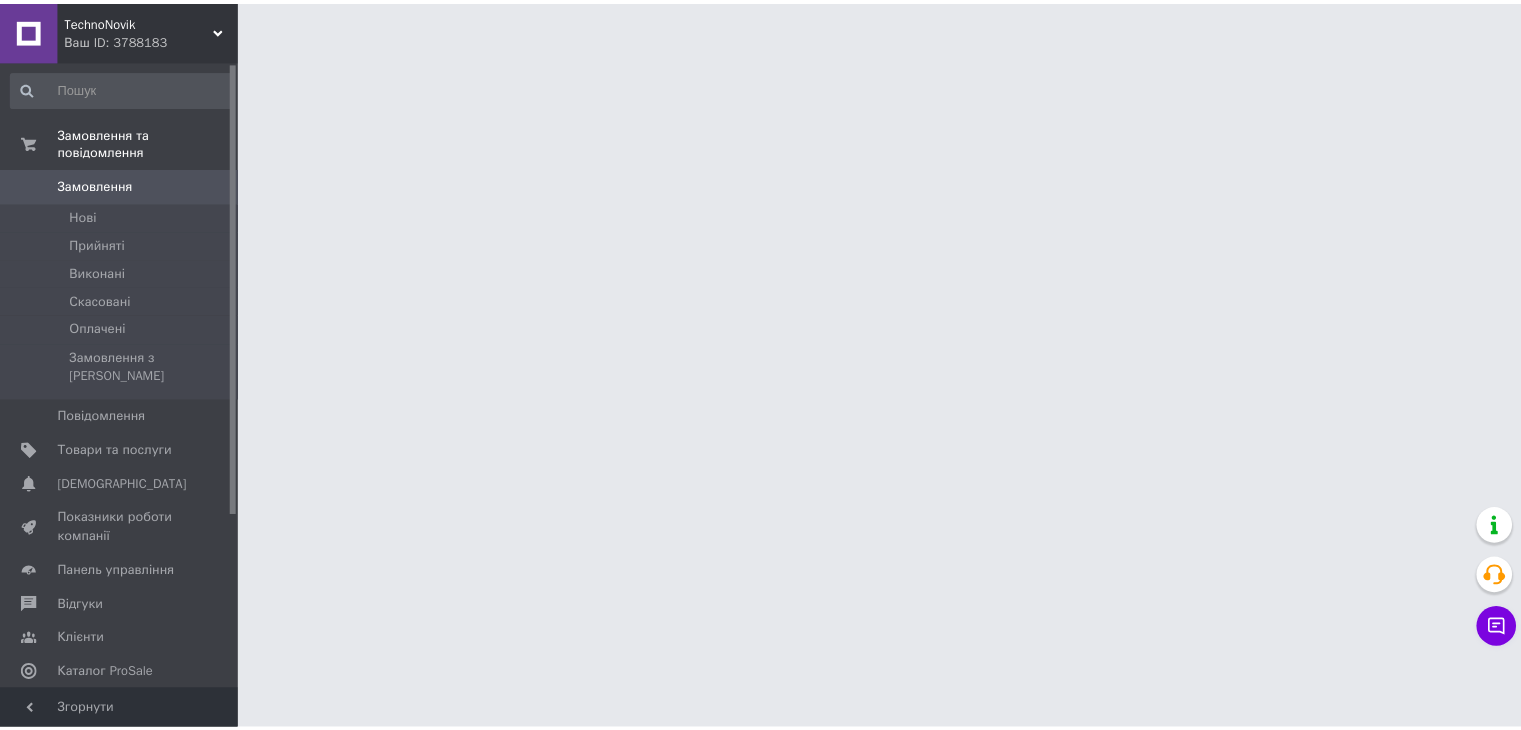 scroll, scrollTop: 0, scrollLeft: 0, axis: both 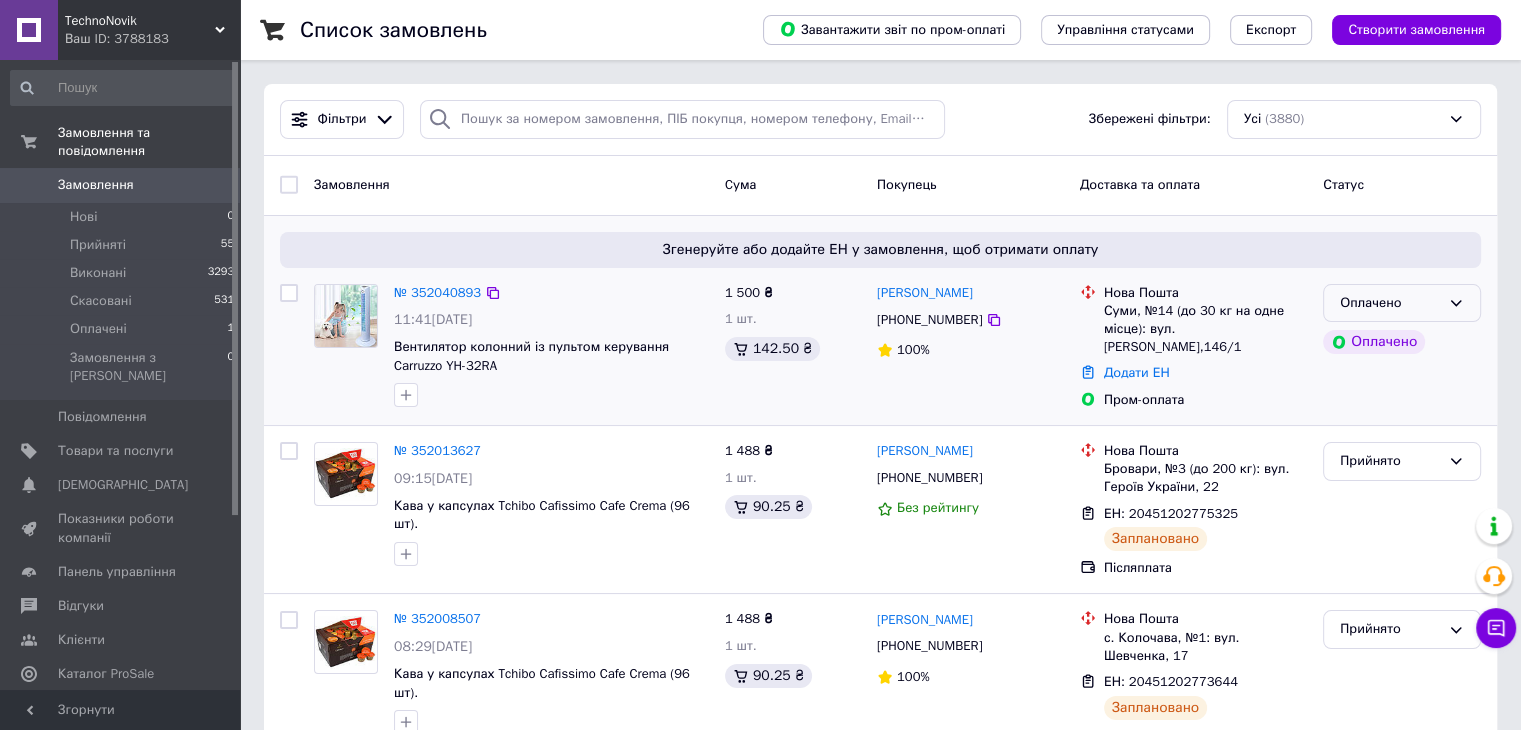 click 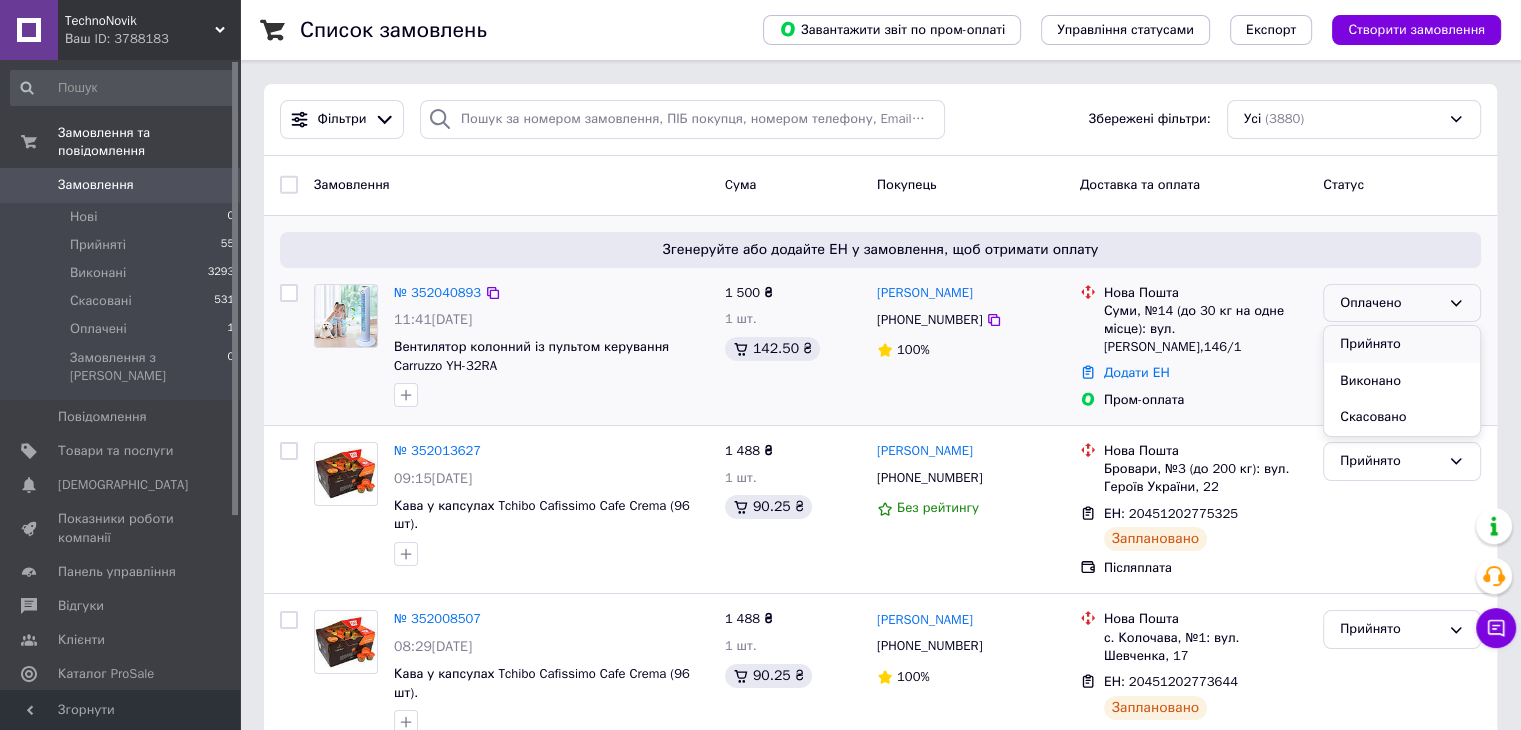click on "Прийнято" at bounding box center [1402, 344] 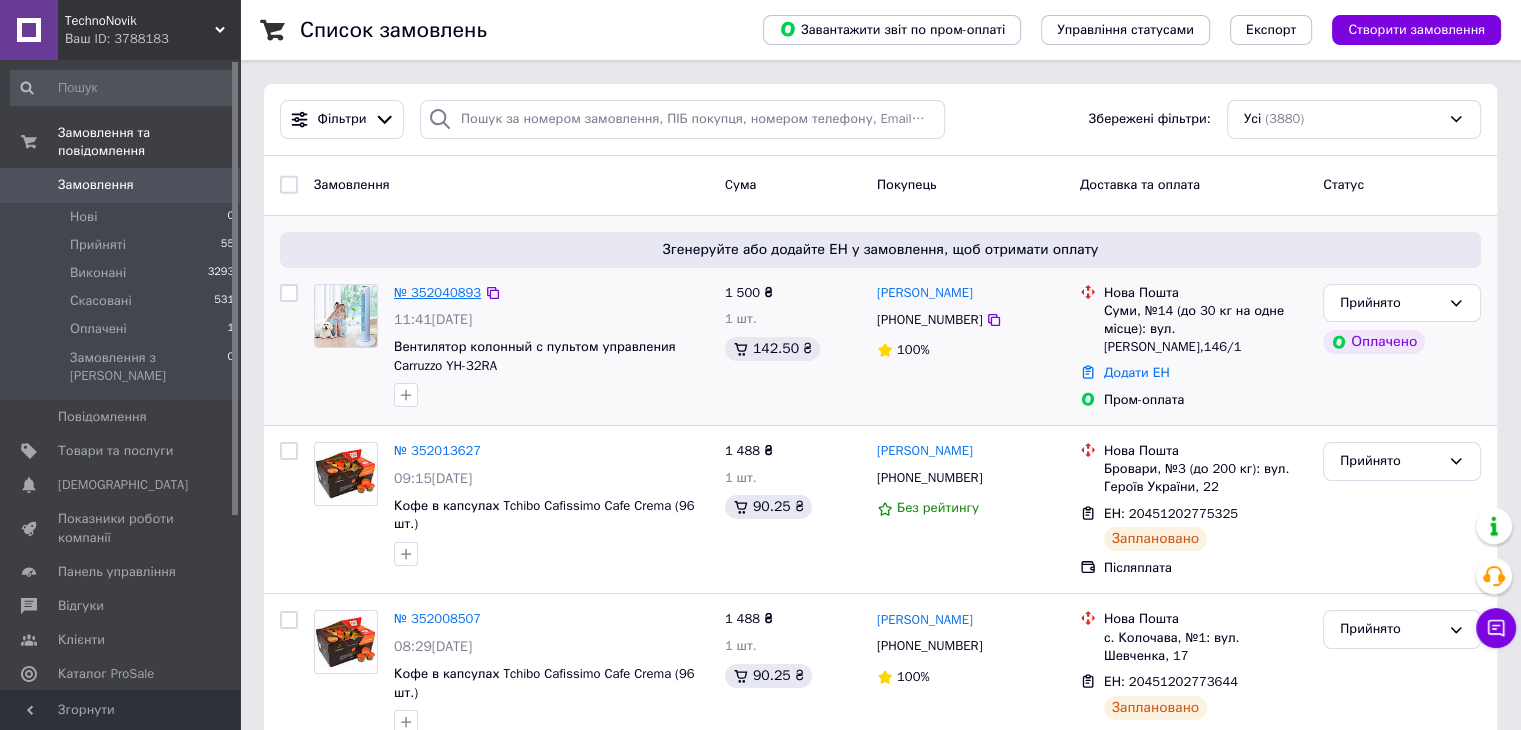 click on "№ 352040893" at bounding box center [437, 292] 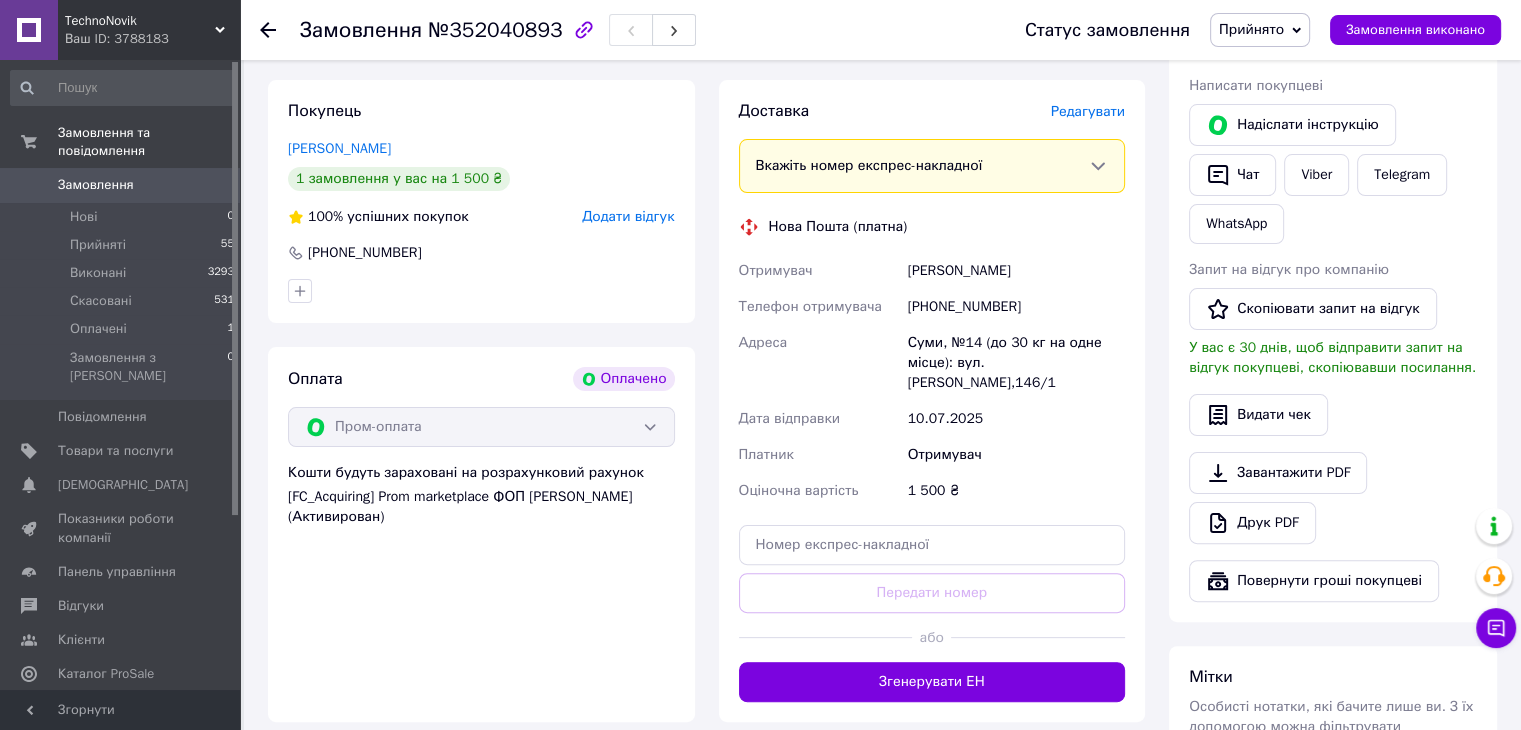 scroll, scrollTop: 600, scrollLeft: 0, axis: vertical 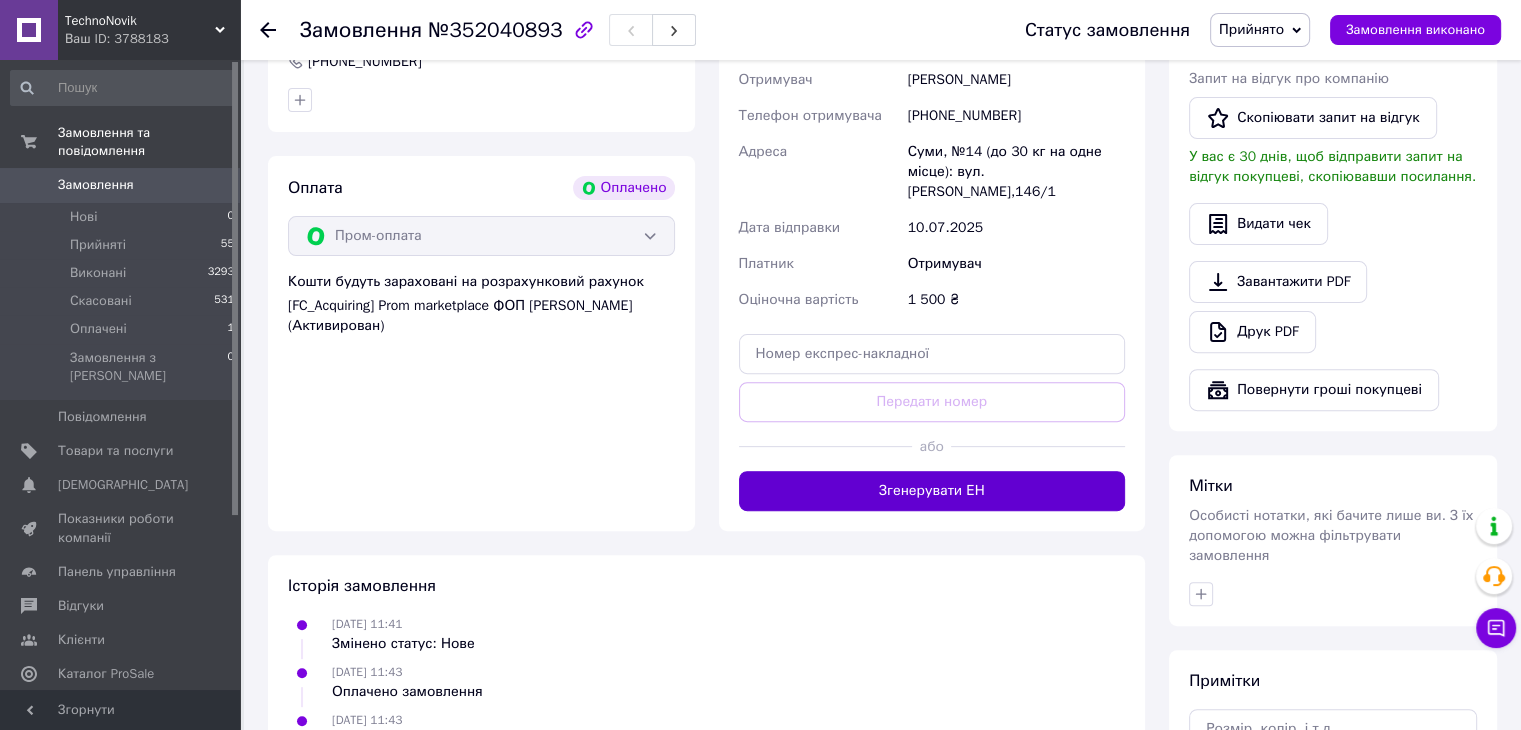 click on "Згенерувати ЕН" at bounding box center (932, 491) 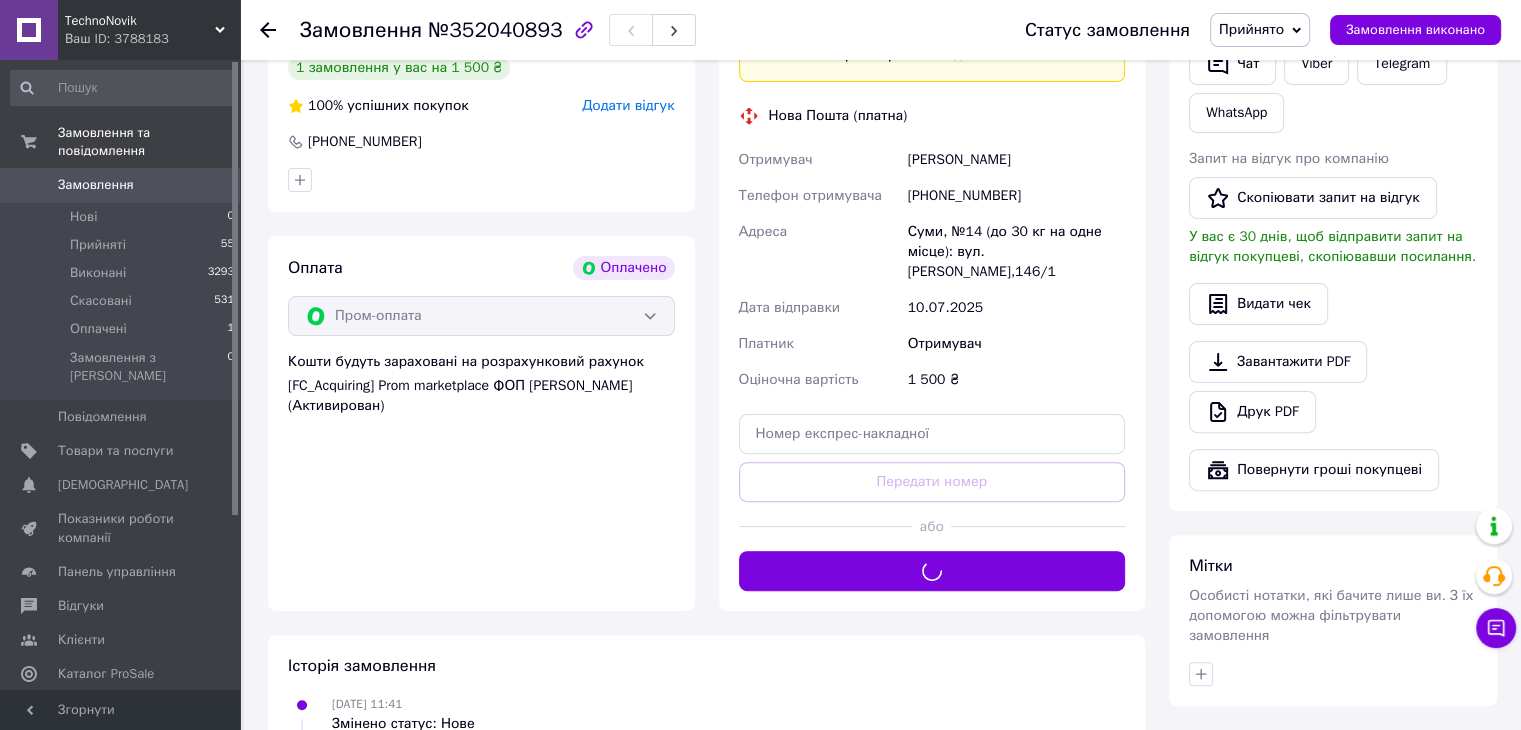 scroll, scrollTop: 400, scrollLeft: 0, axis: vertical 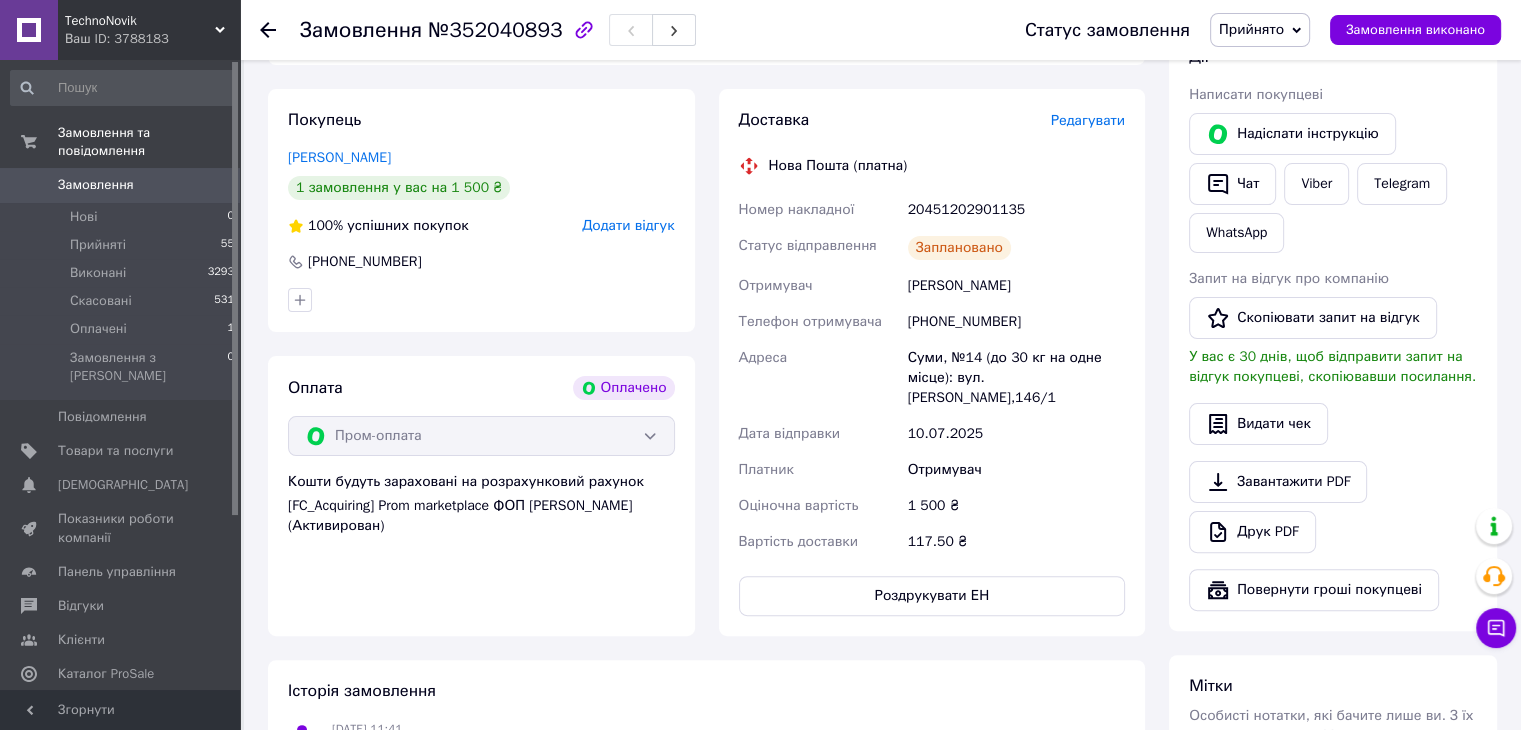 click on "20451202901135" at bounding box center (1016, 210) 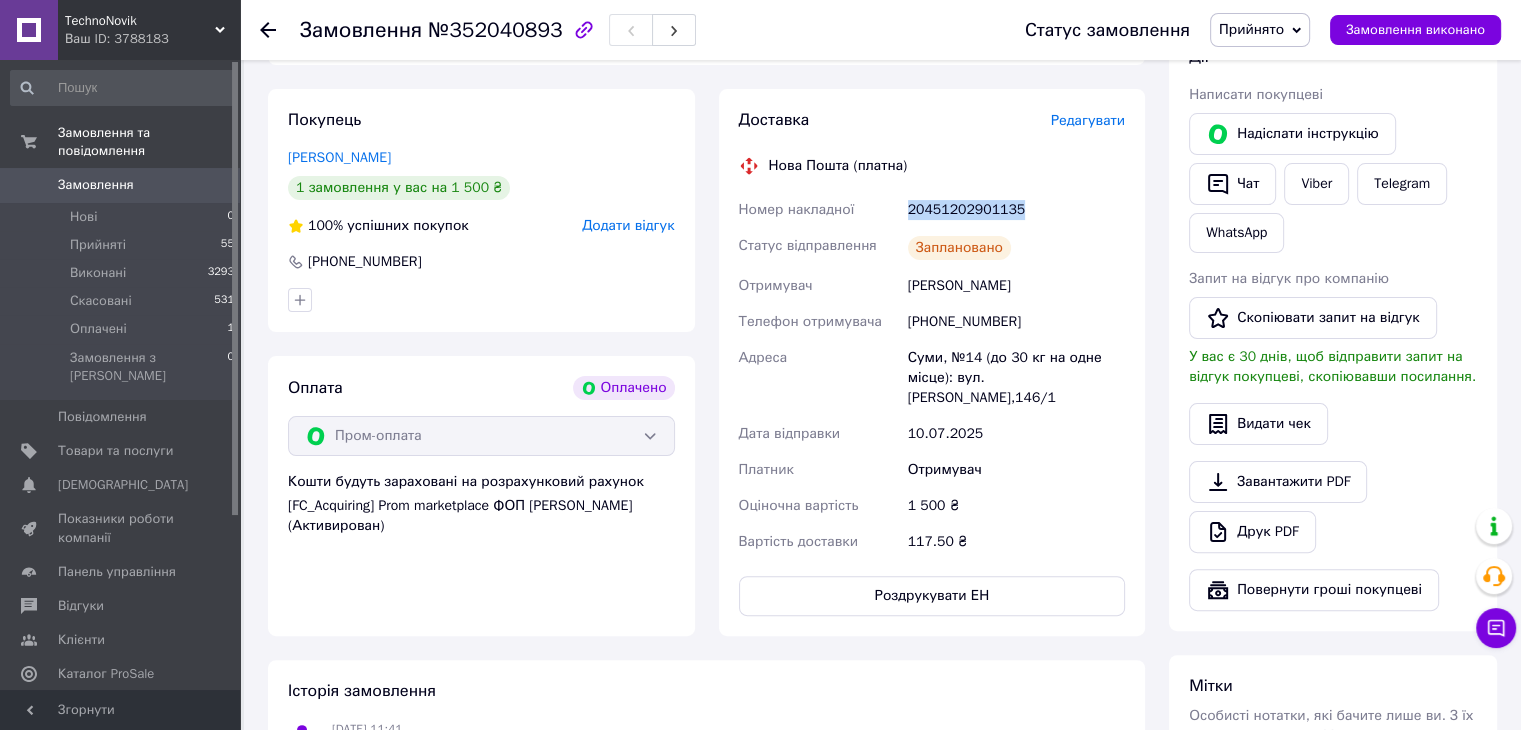 click on "20451202901135" at bounding box center [1016, 210] 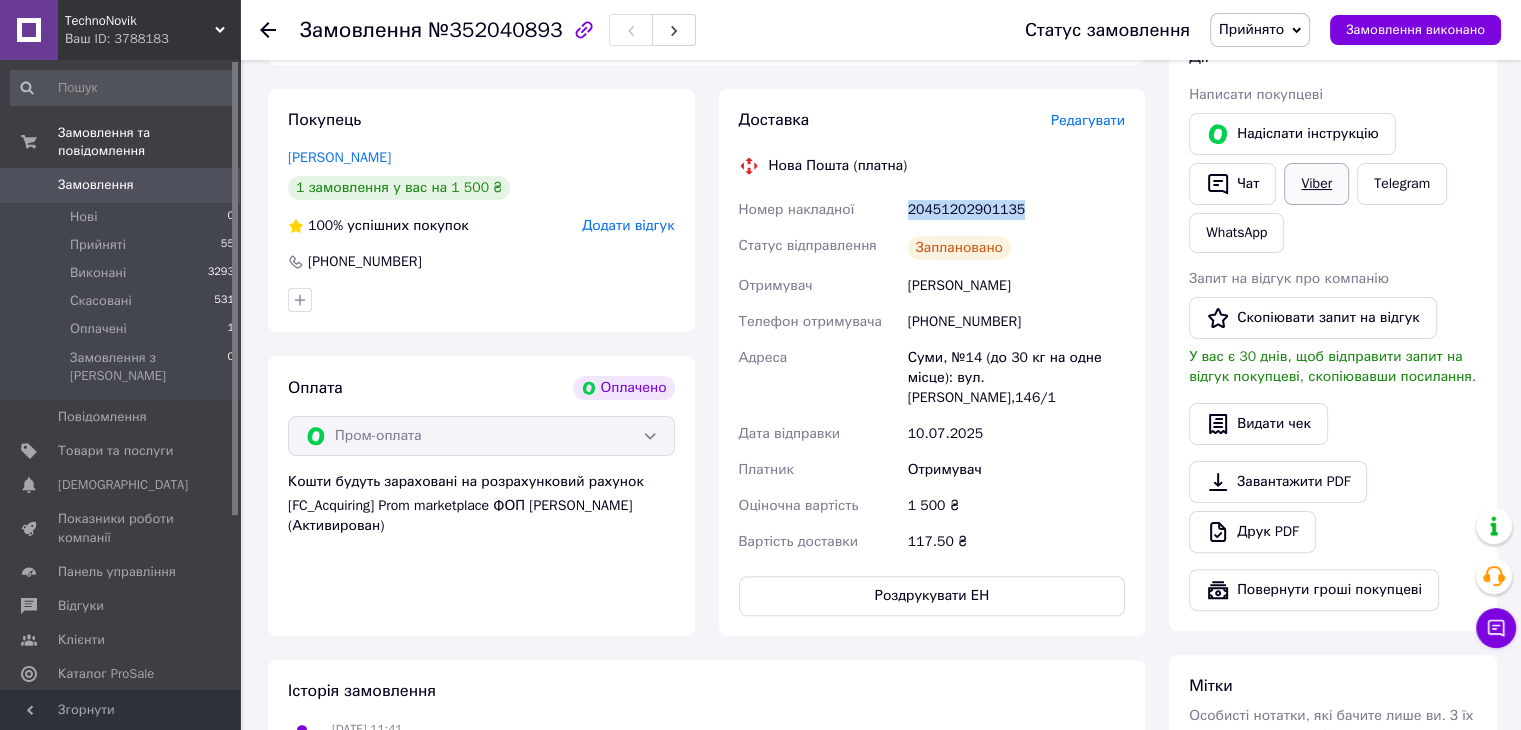 click on "Viber" at bounding box center [1316, 184] 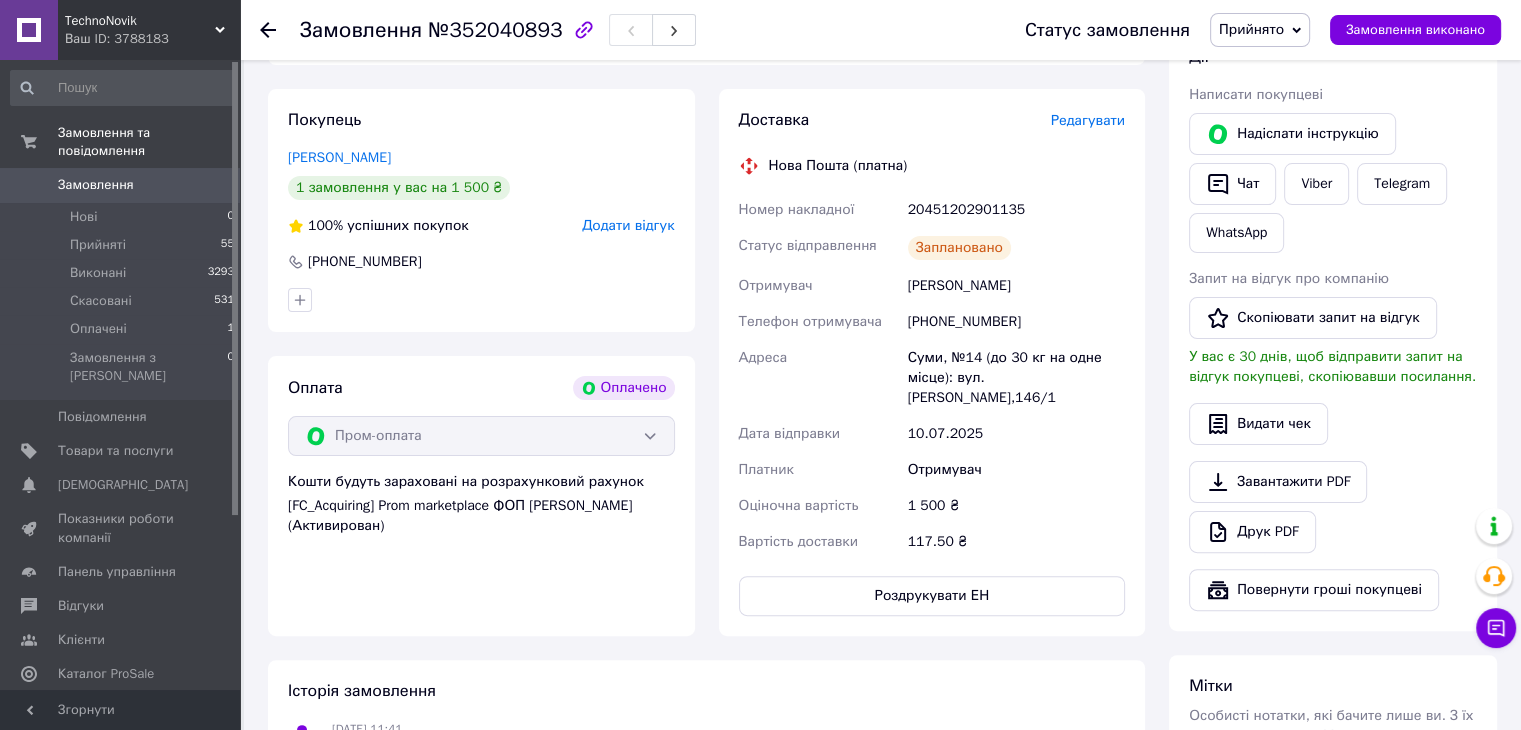 click on "Замовлення №352040893 Статус замовлення Прийнято Виконано Скасовано Оплачено Замовлення виконано Це замовлення сплачено за допомогою Замовлення з додатку Оплачено 10.07.2025 | 11:41 Товари в замовленні (1) - 12% Вентилятор колонний із пультом керування Carruzzo YH-32RA Готово до відправки 1 500 ₴   1 700 ₴ Залишок: 3 Каталог ProSale: 142.50 ₴  1 шт. 1 500 ₴ Покупець Дяченко Віктор 1 замовлення у вас на 1 500 ₴ 100%   успішних покупок Додати відгук +380997331013 Оплата Оплачено Пром-оплата Кошти будуть зараховані на розрахунковий рахунок Доставка Редагувати Нова Пошта (платна) Номер накладної 1500 <" at bounding box center [882, 399] 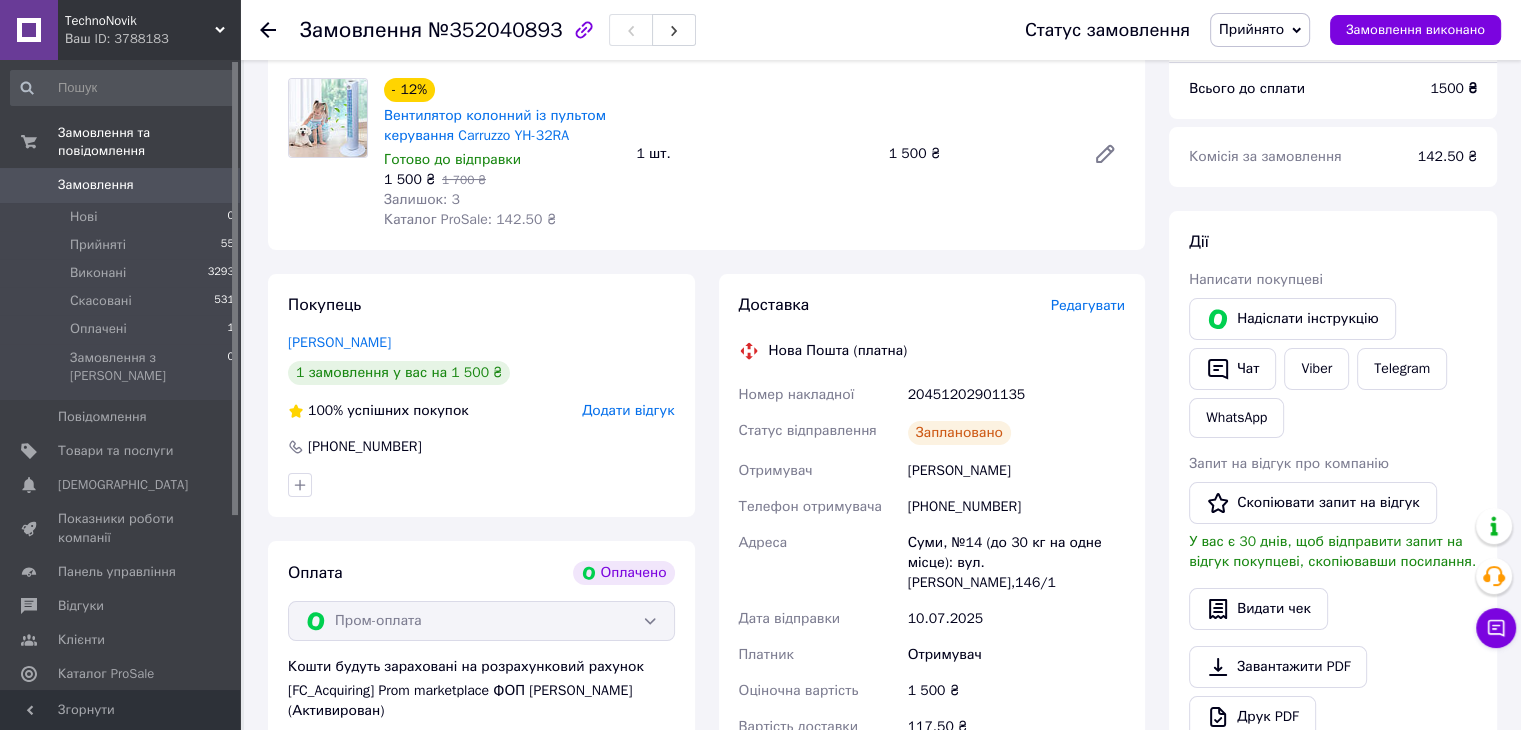 scroll, scrollTop: 0, scrollLeft: 0, axis: both 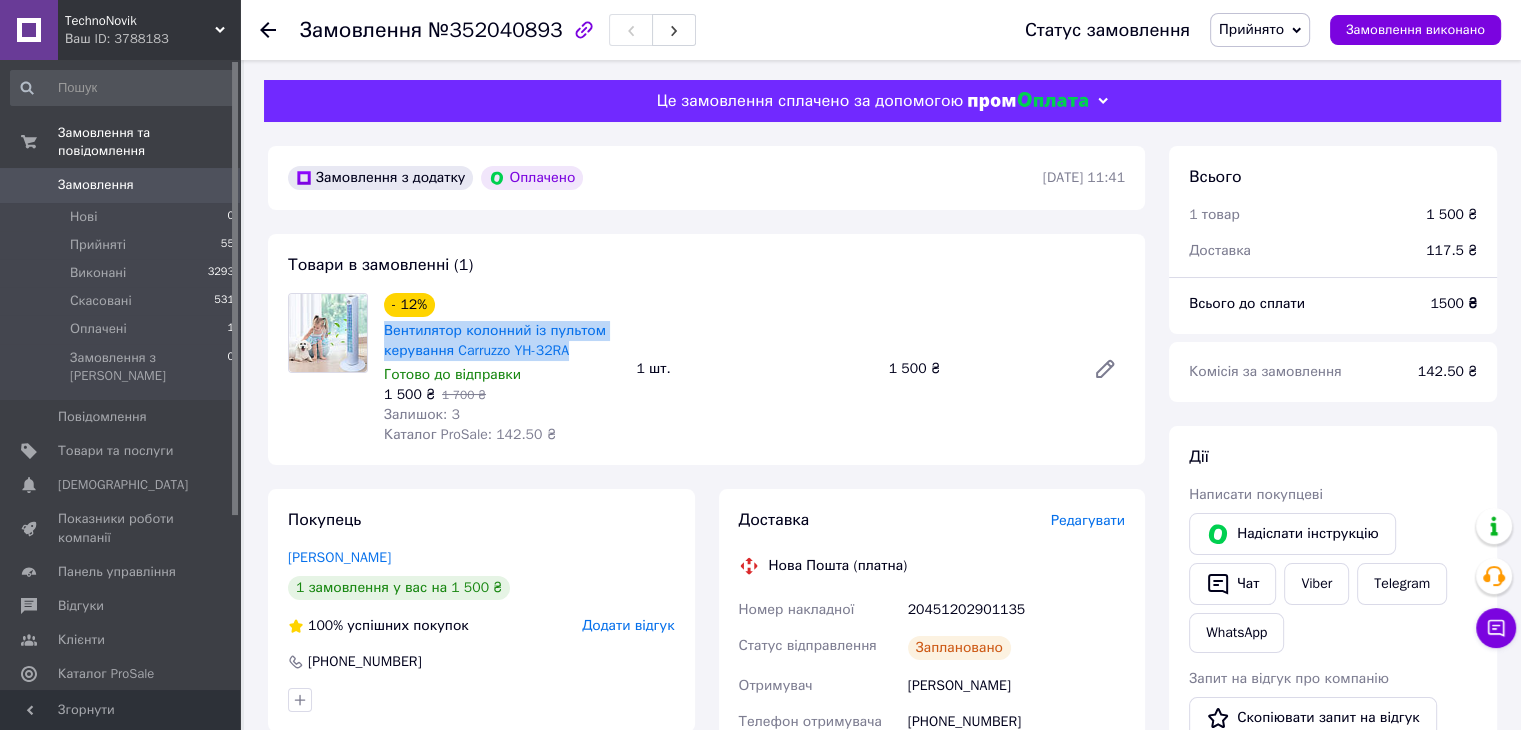 drag, startPoint x: 377, startPoint y: 329, endPoint x: 588, endPoint y: 352, distance: 212.24985 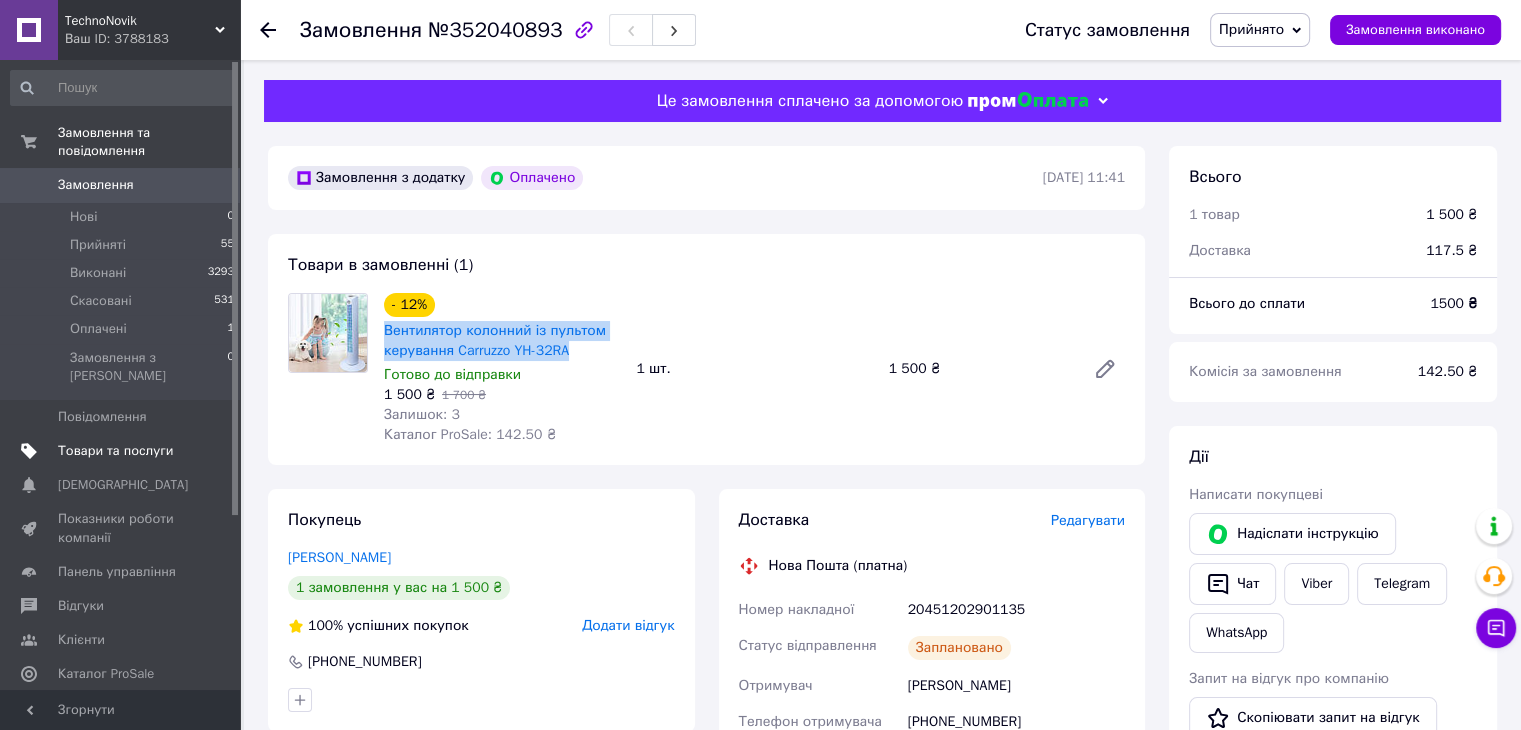 click on "Товари та послуги" at bounding box center [115, 451] 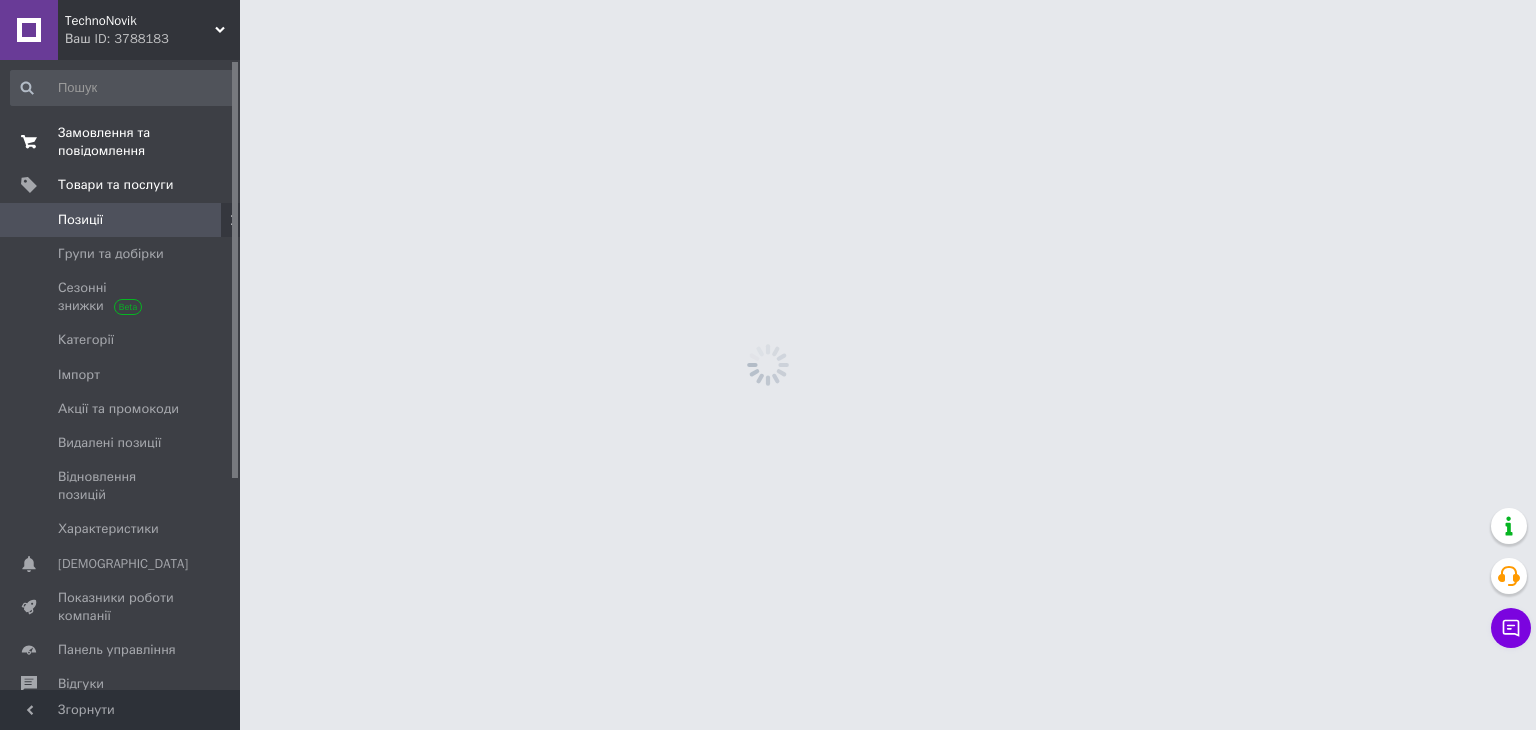 click on "Замовлення та повідомлення" at bounding box center [121, 142] 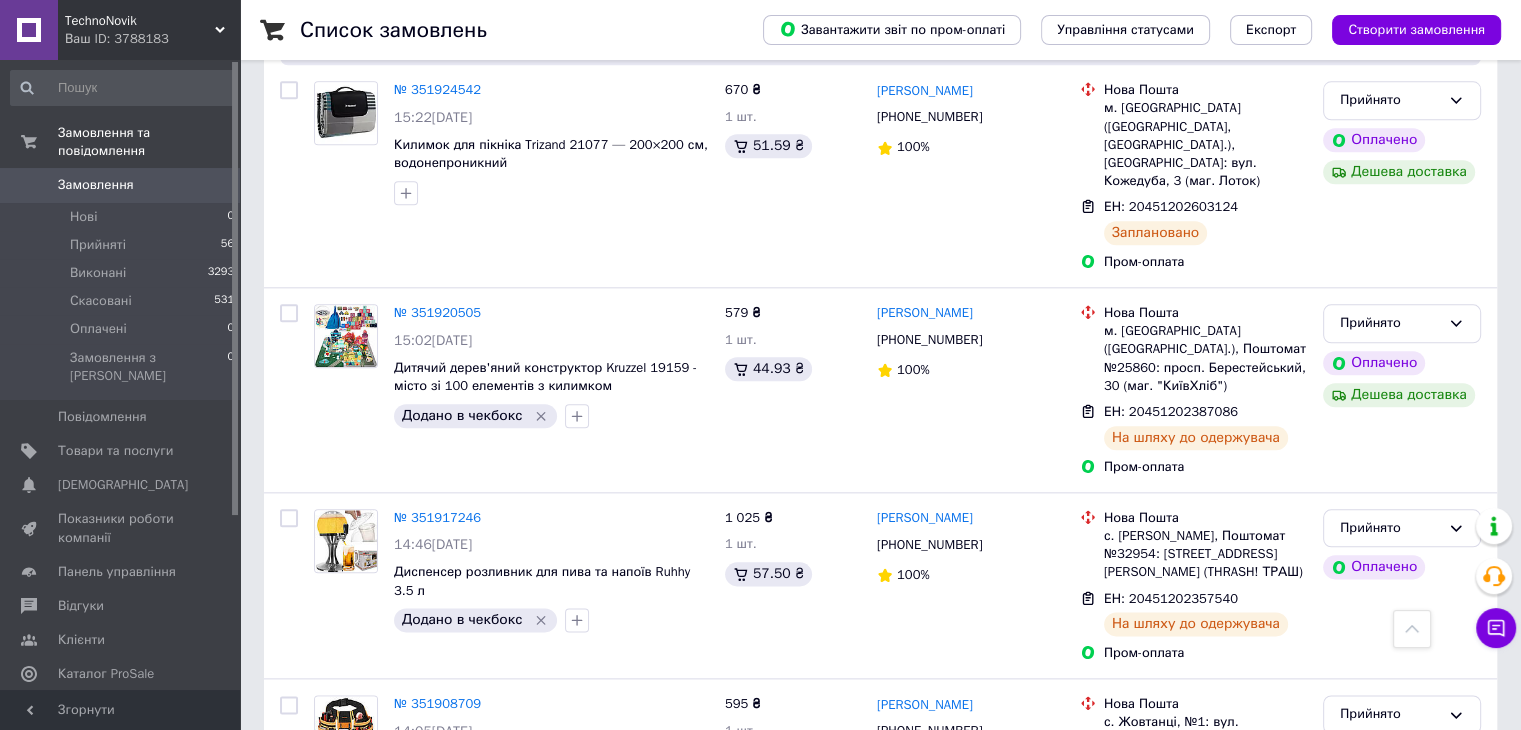 scroll, scrollTop: 2300, scrollLeft: 0, axis: vertical 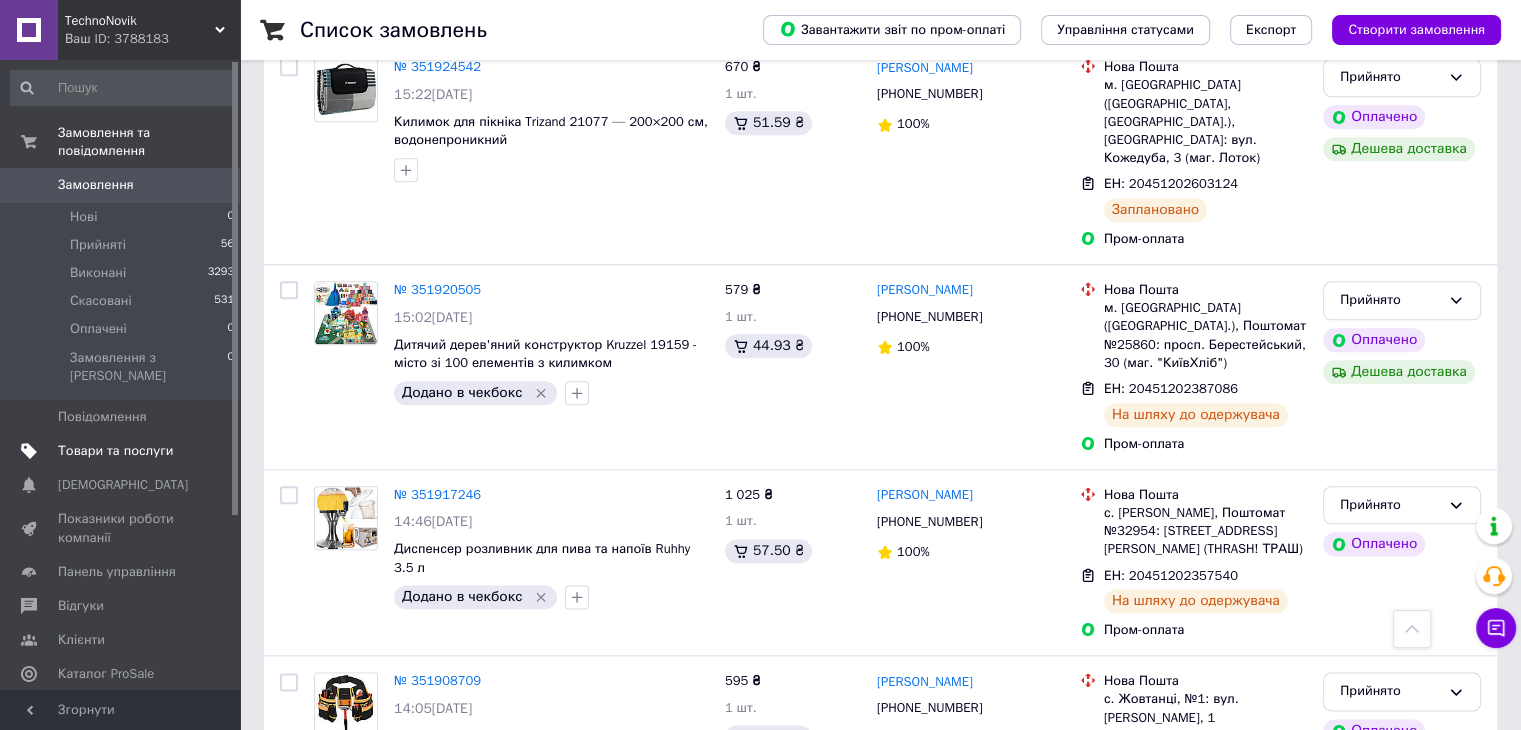 click on "Товари та послуги" at bounding box center (123, 451) 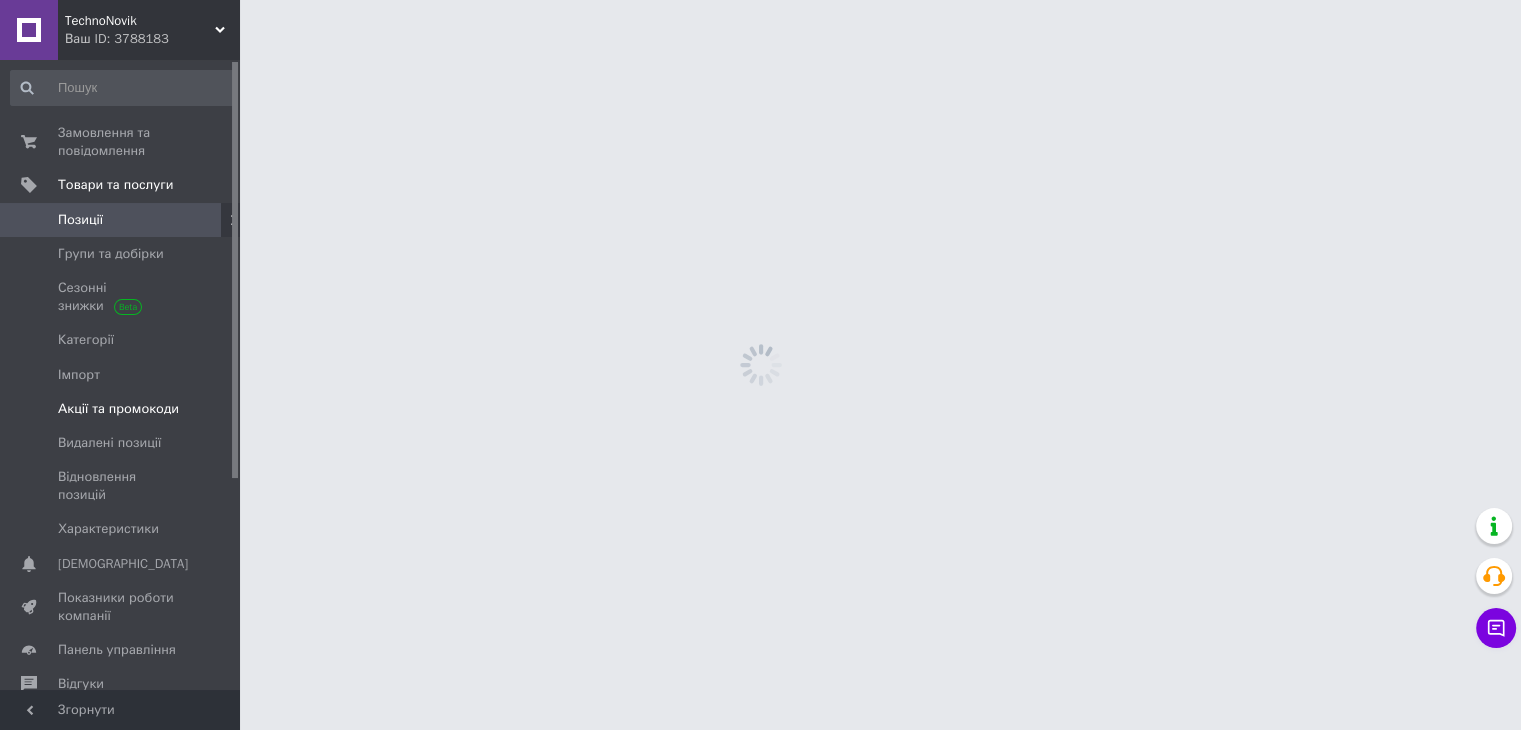 scroll, scrollTop: 0, scrollLeft: 0, axis: both 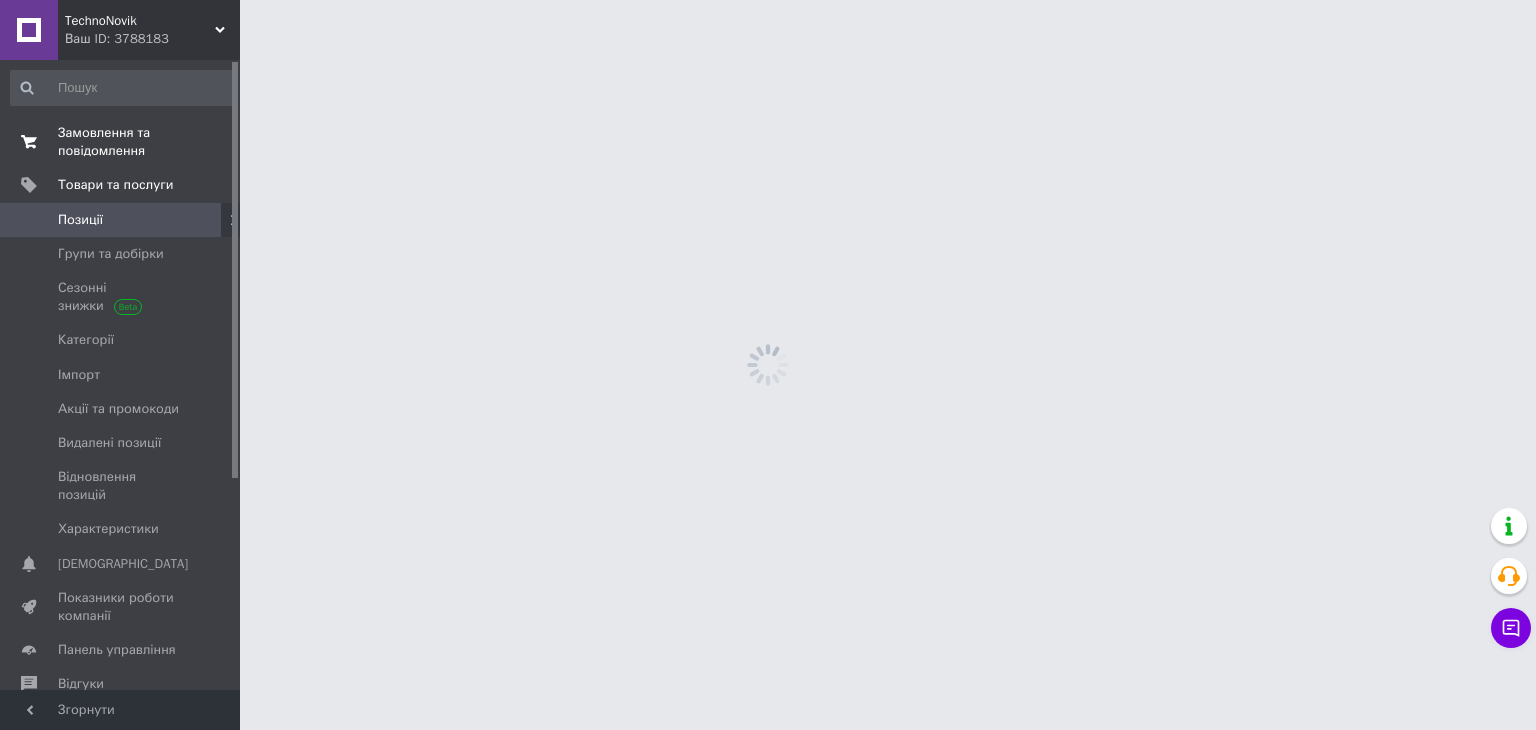 click on "Замовлення та повідомлення" at bounding box center [121, 142] 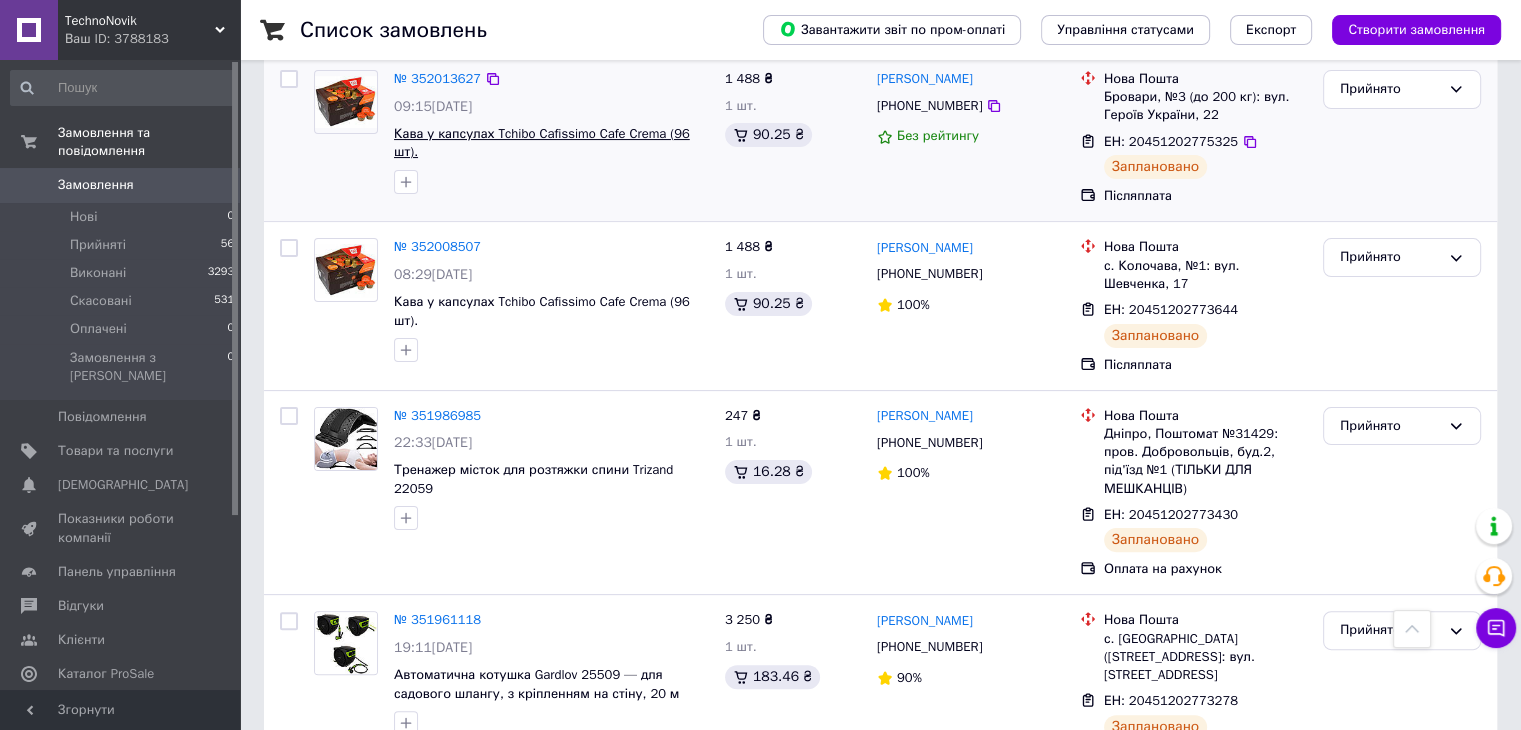 scroll, scrollTop: 800, scrollLeft: 0, axis: vertical 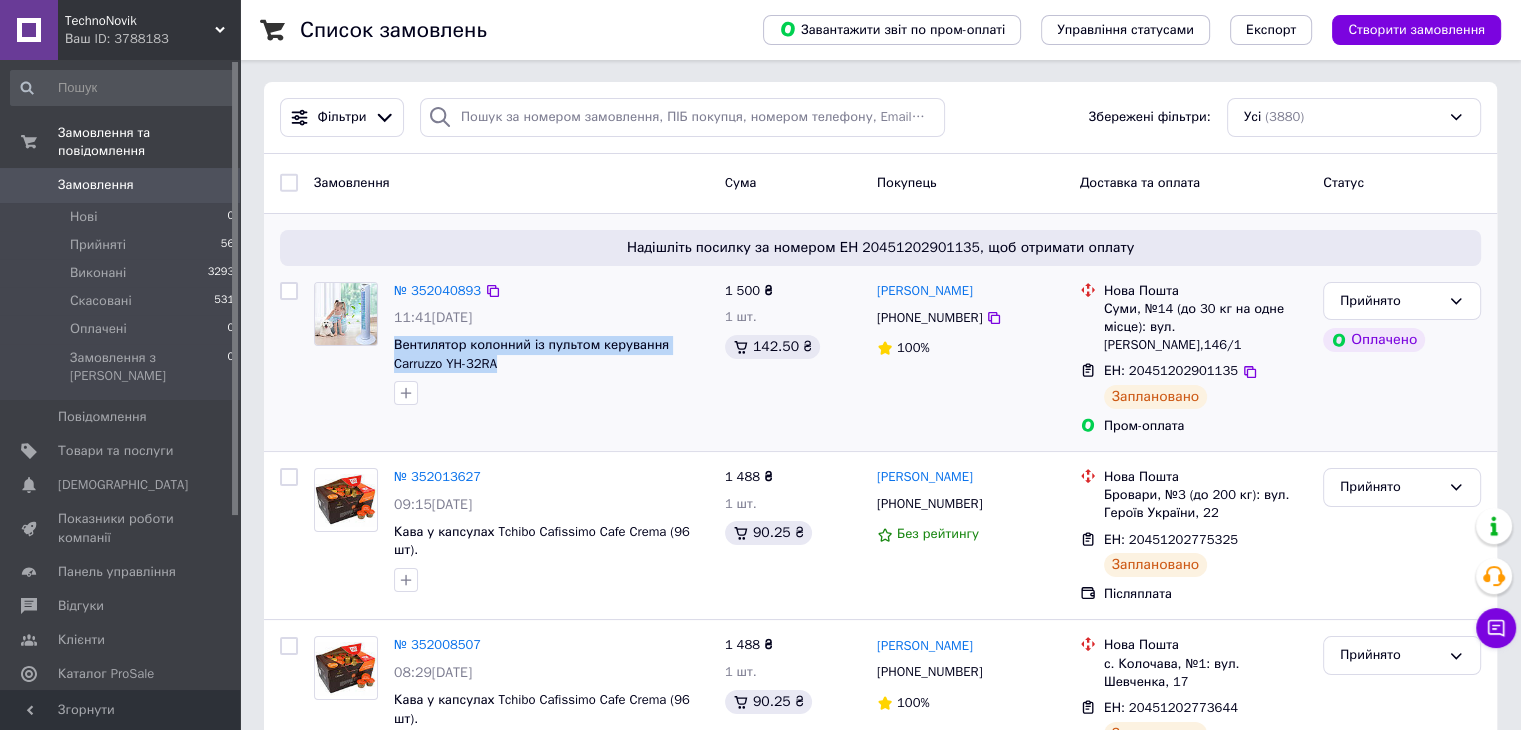 drag, startPoint x: 388, startPoint y: 341, endPoint x: 514, endPoint y: 365, distance: 128.26535 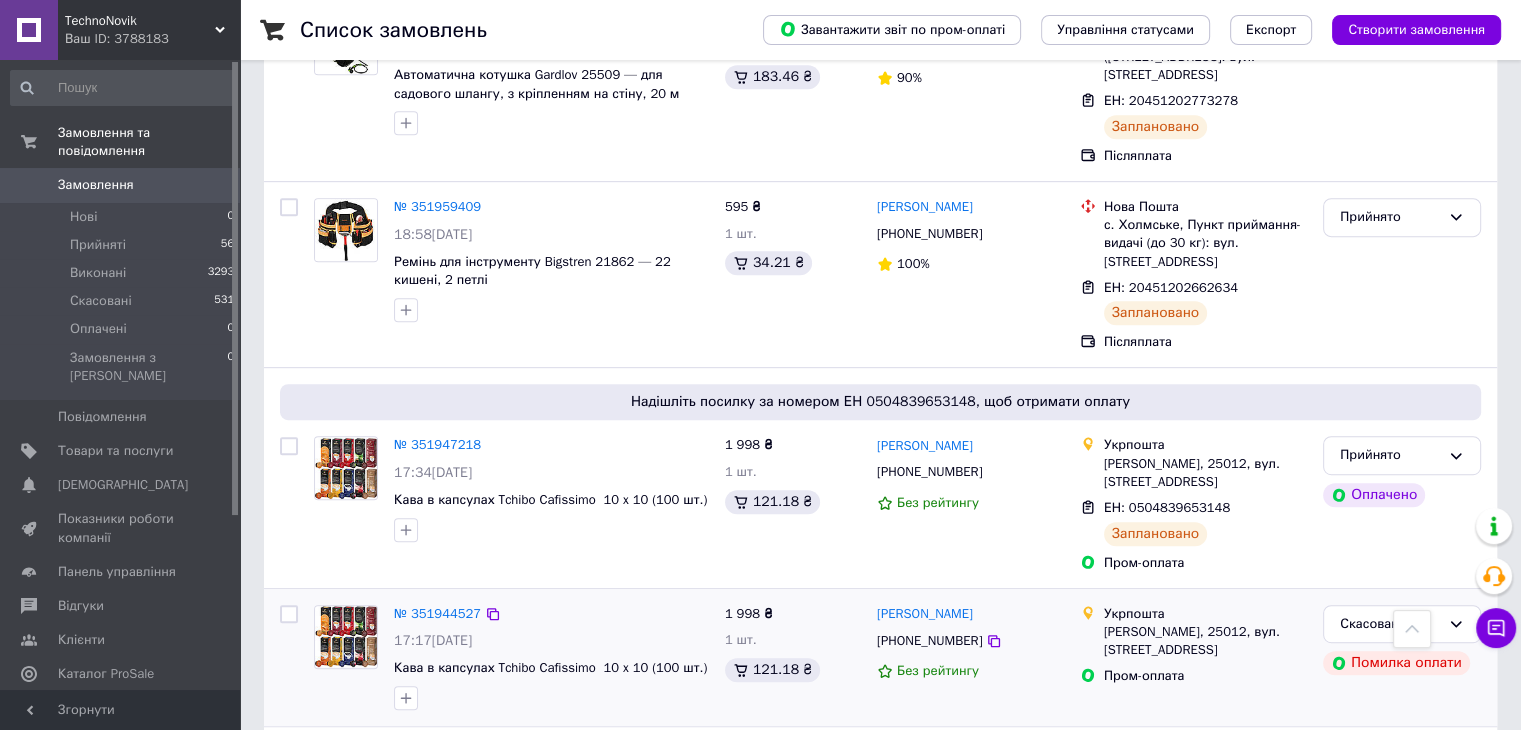 scroll, scrollTop: 1000, scrollLeft: 0, axis: vertical 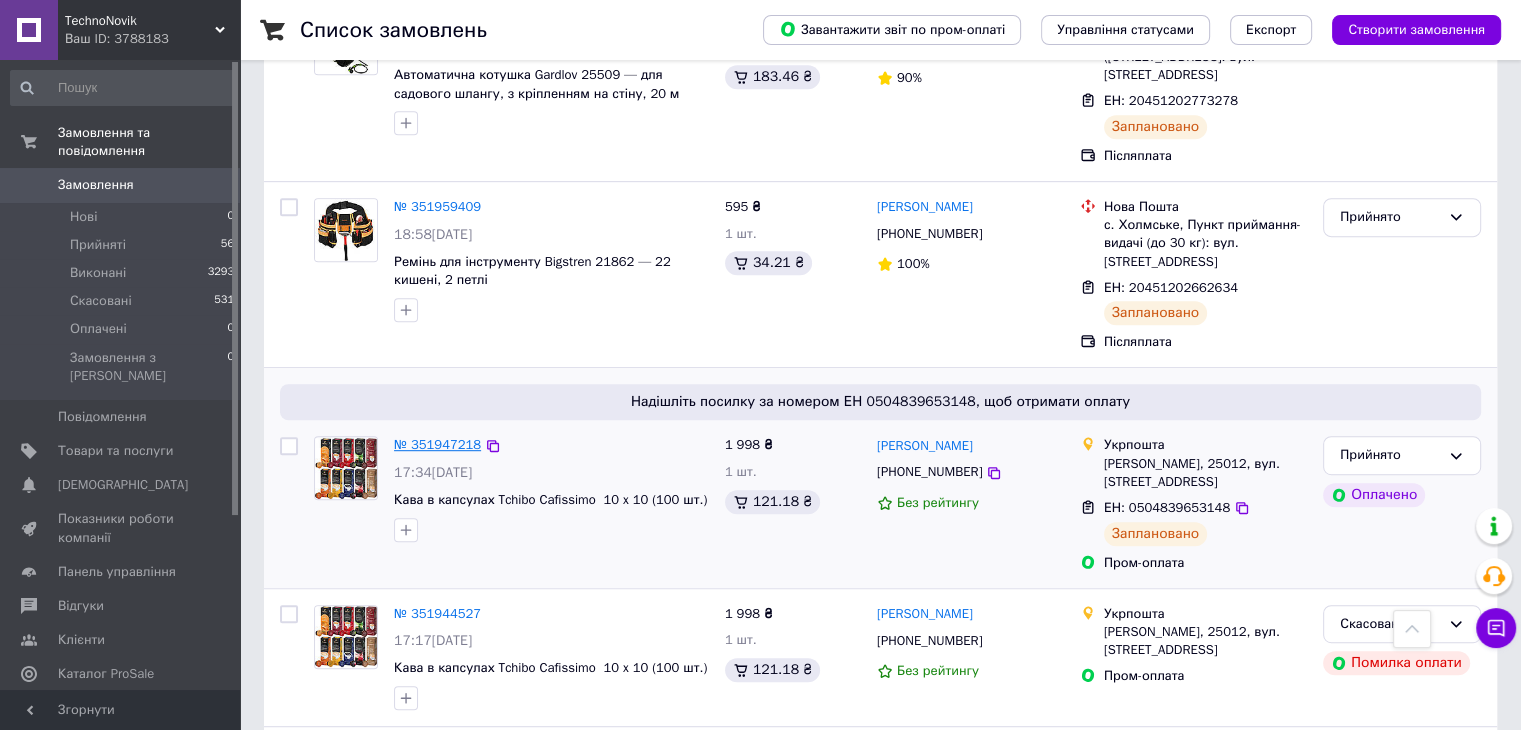 click on "№ 351947218" at bounding box center [437, 444] 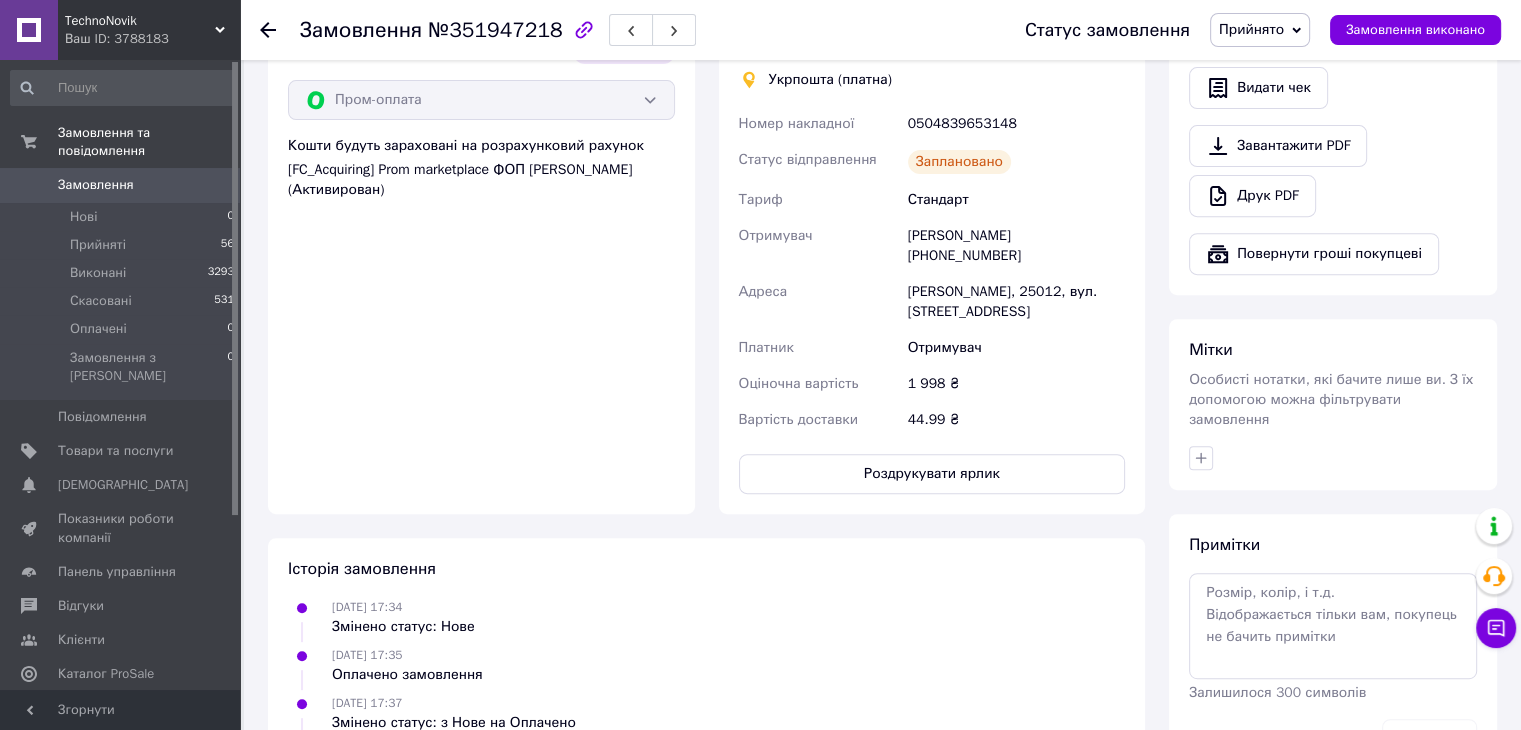 scroll, scrollTop: 743, scrollLeft: 0, axis: vertical 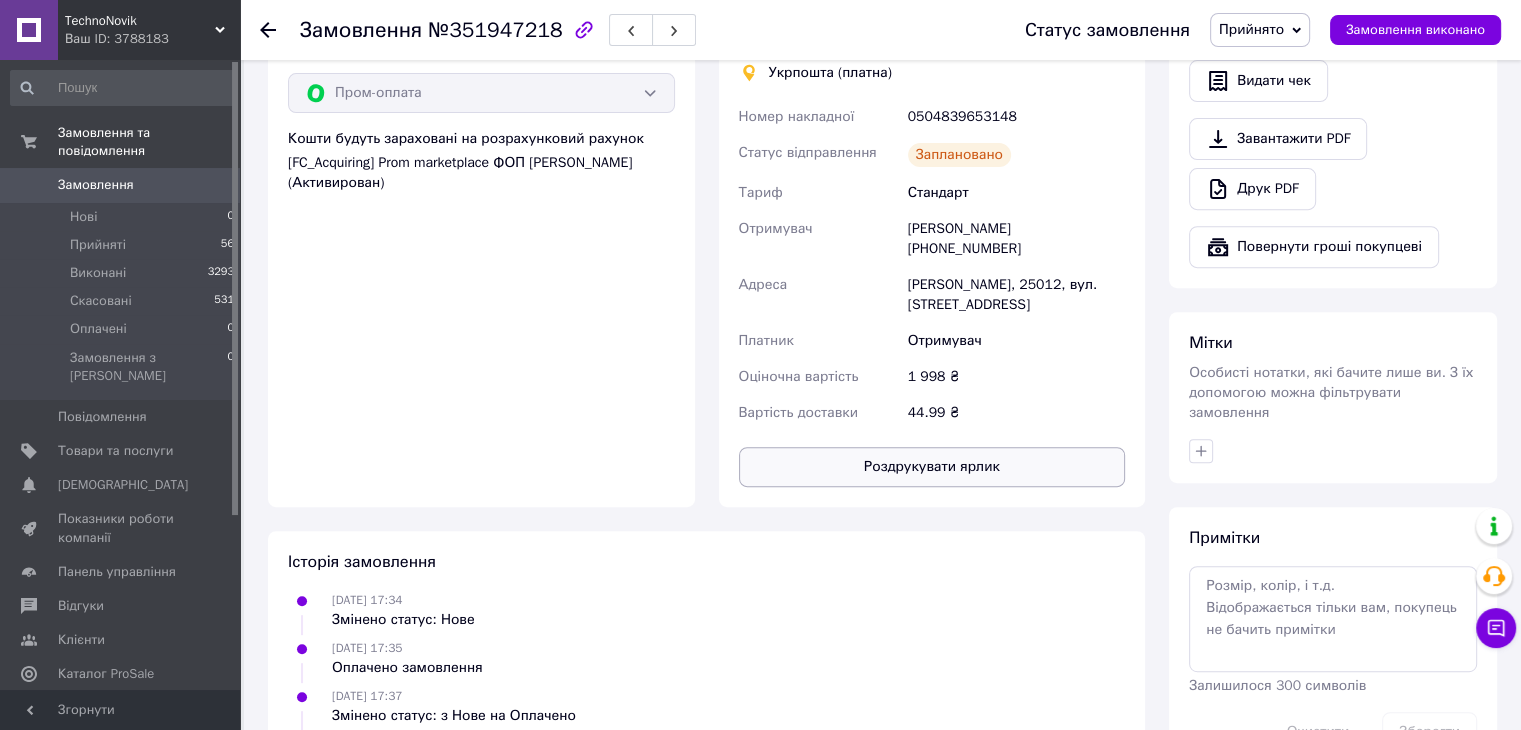 click on "Роздрукувати ярлик" at bounding box center [932, 467] 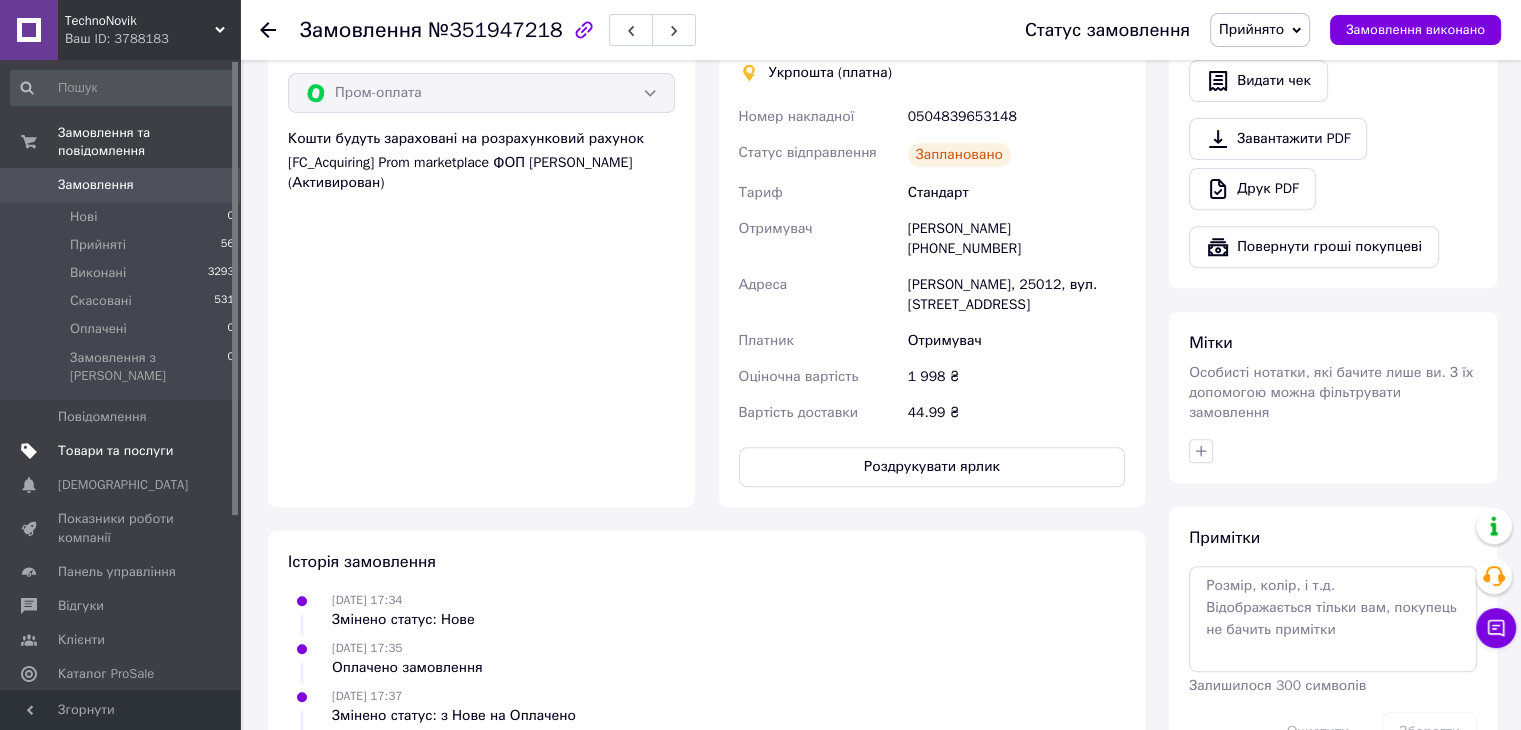 click on "Товари та послуги" at bounding box center (115, 451) 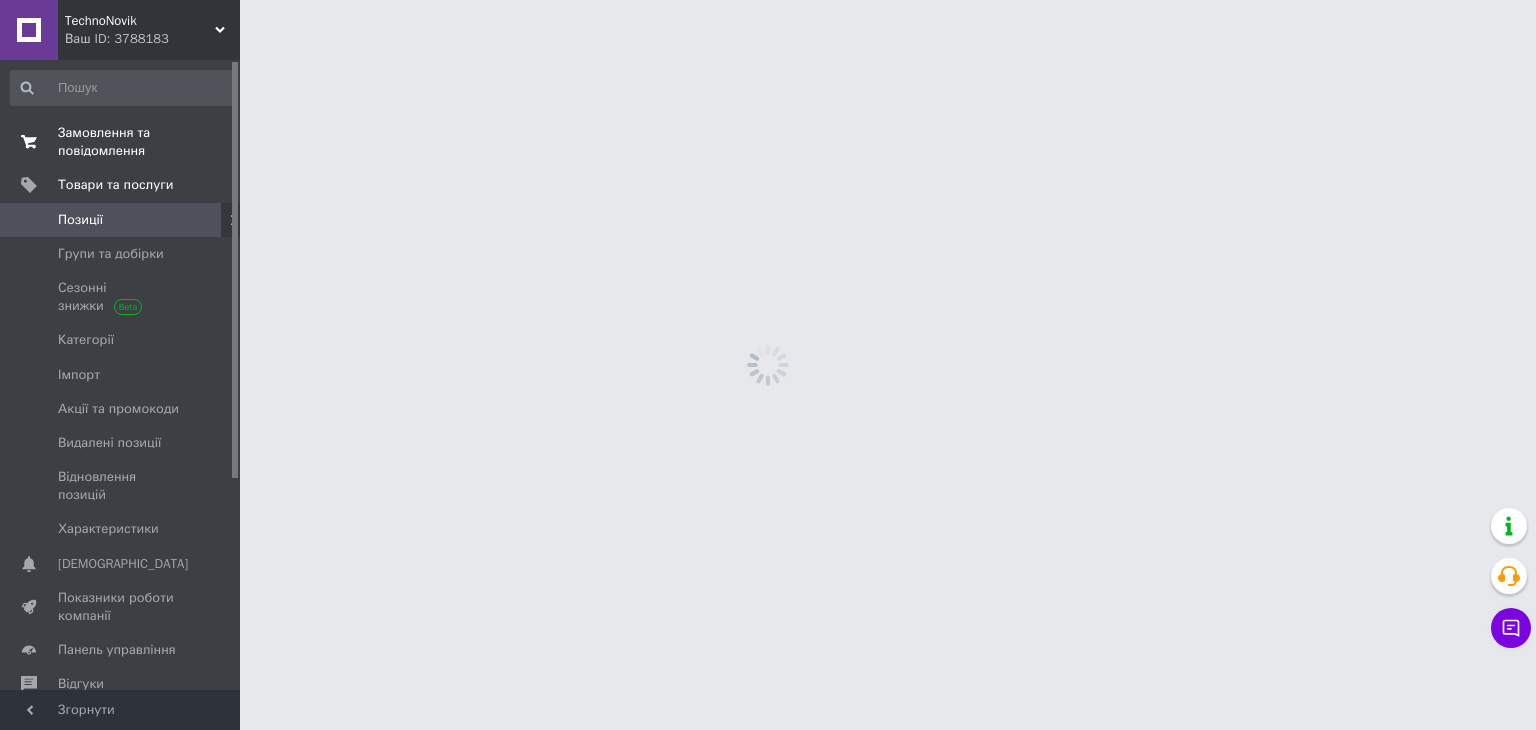 click on "Замовлення та повідомлення" at bounding box center (121, 142) 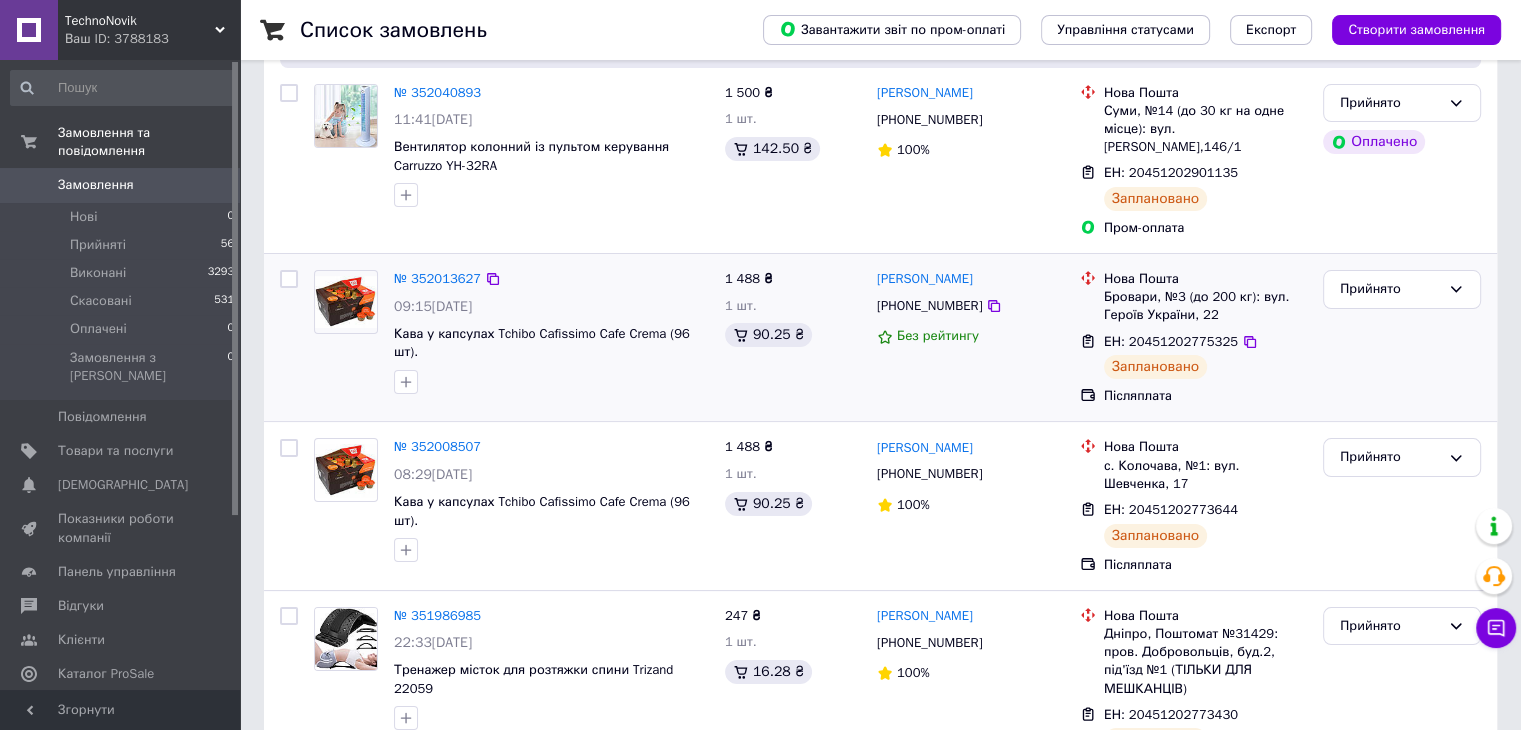 scroll, scrollTop: 0, scrollLeft: 0, axis: both 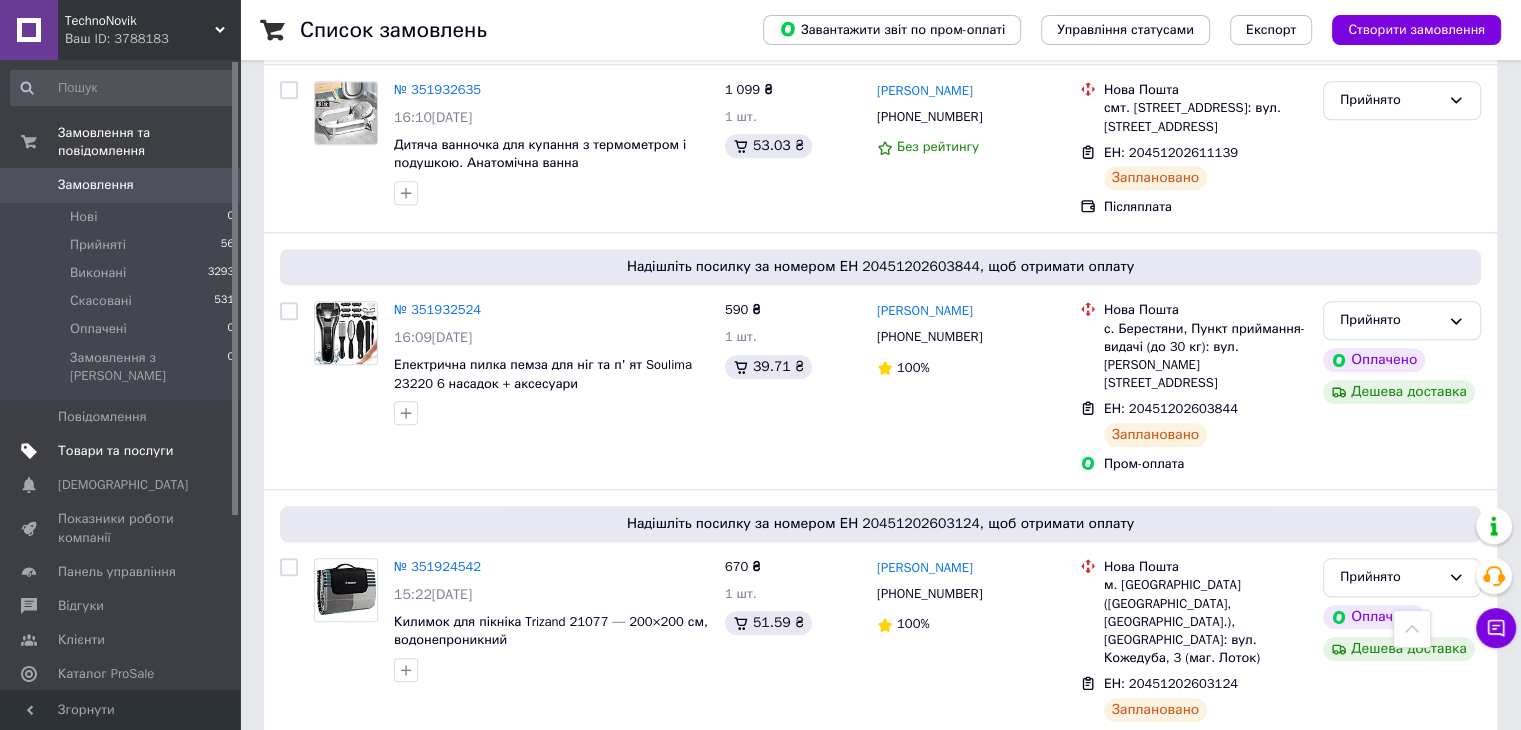 click on "Товари та послуги" at bounding box center [115, 451] 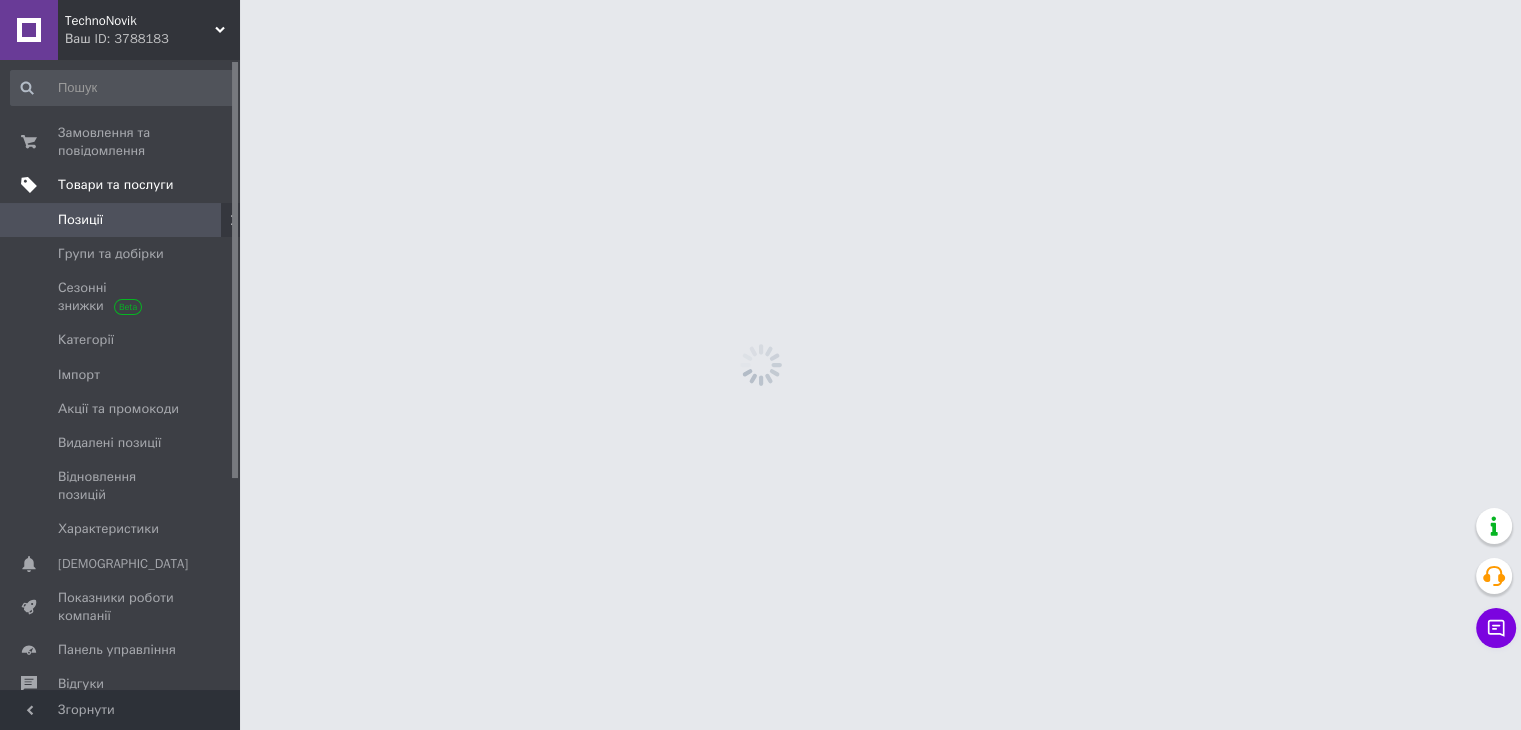 scroll, scrollTop: 0, scrollLeft: 0, axis: both 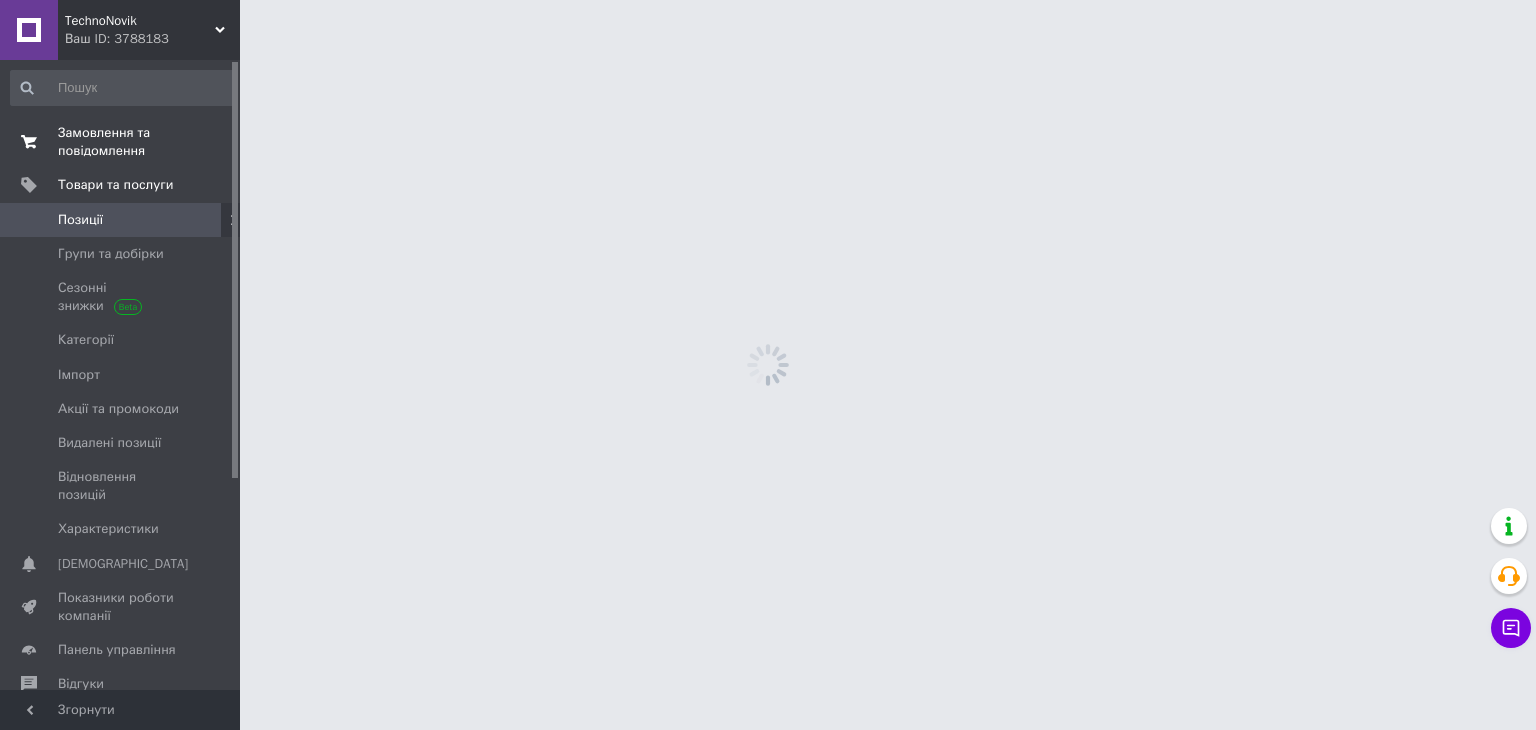 click on "Замовлення та повідомлення" at bounding box center [121, 142] 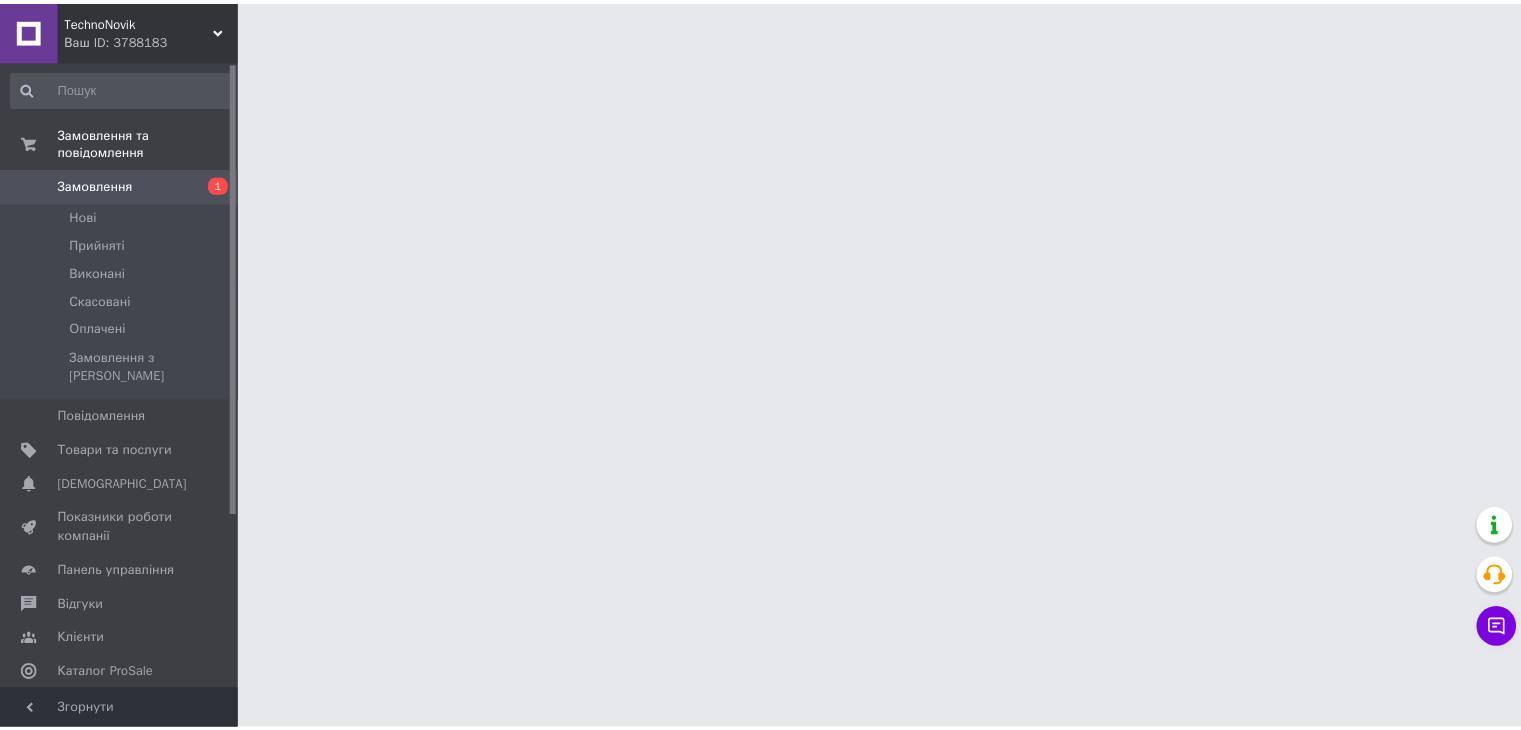 scroll, scrollTop: 0, scrollLeft: 0, axis: both 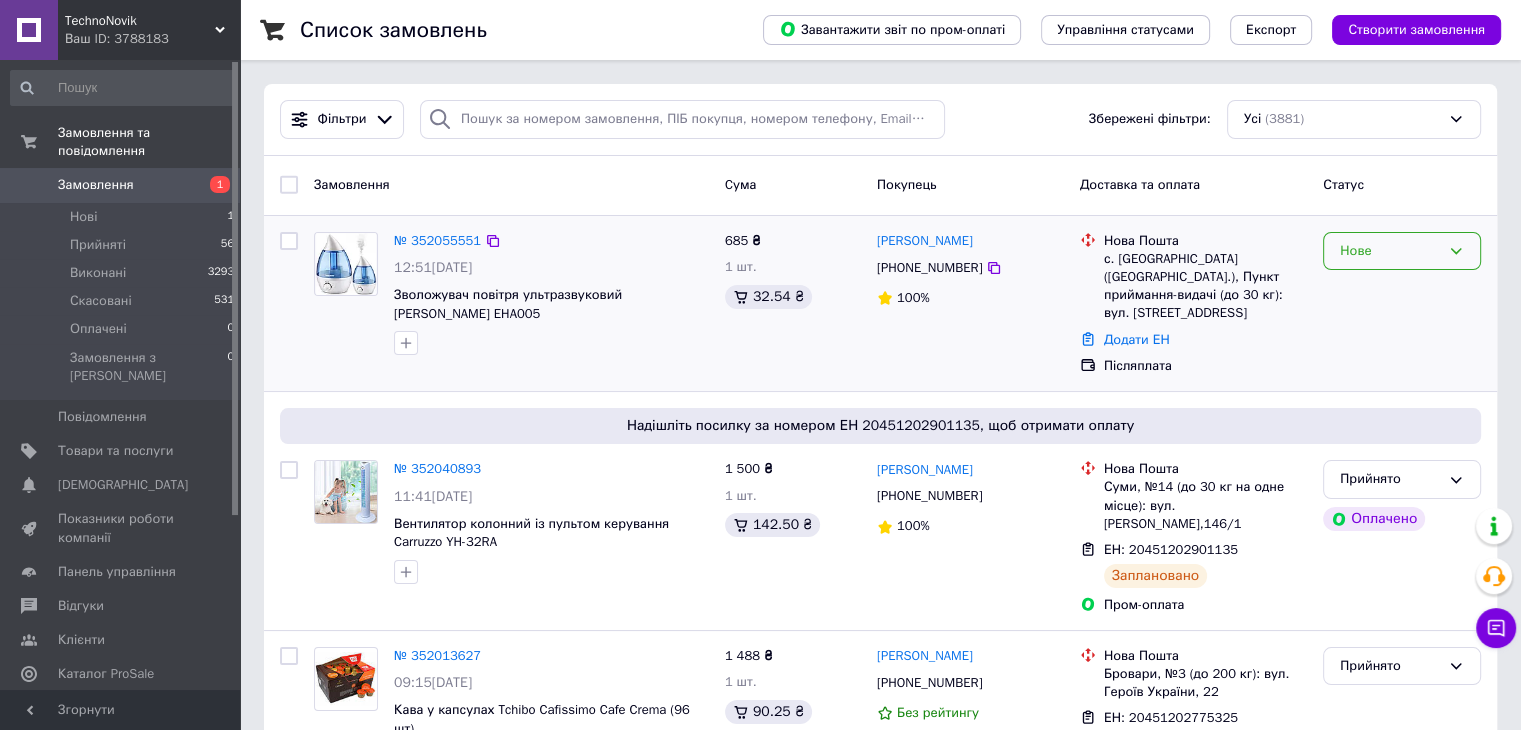 click on "Нове" at bounding box center [1390, 251] 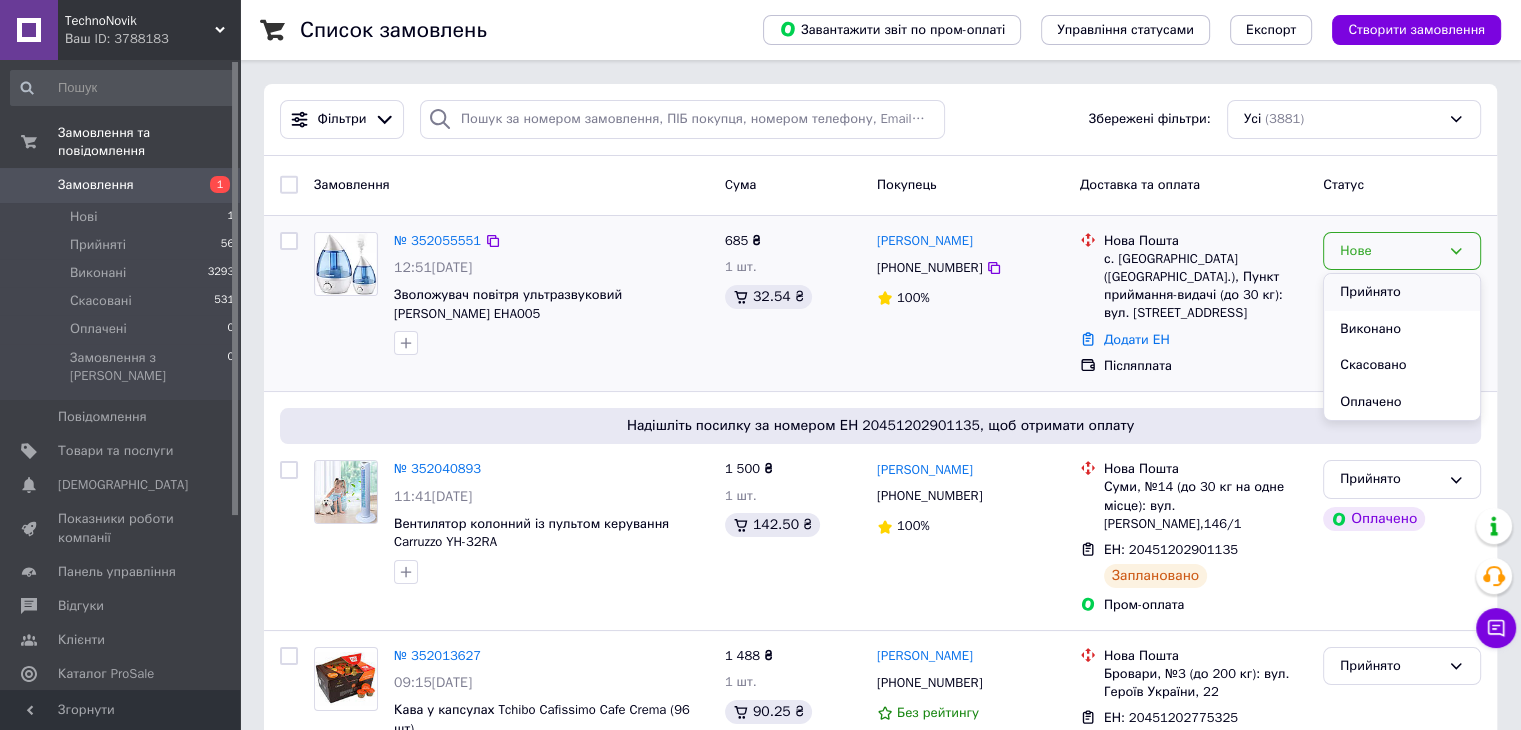 click on "Прийнято" at bounding box center [1402, 292] 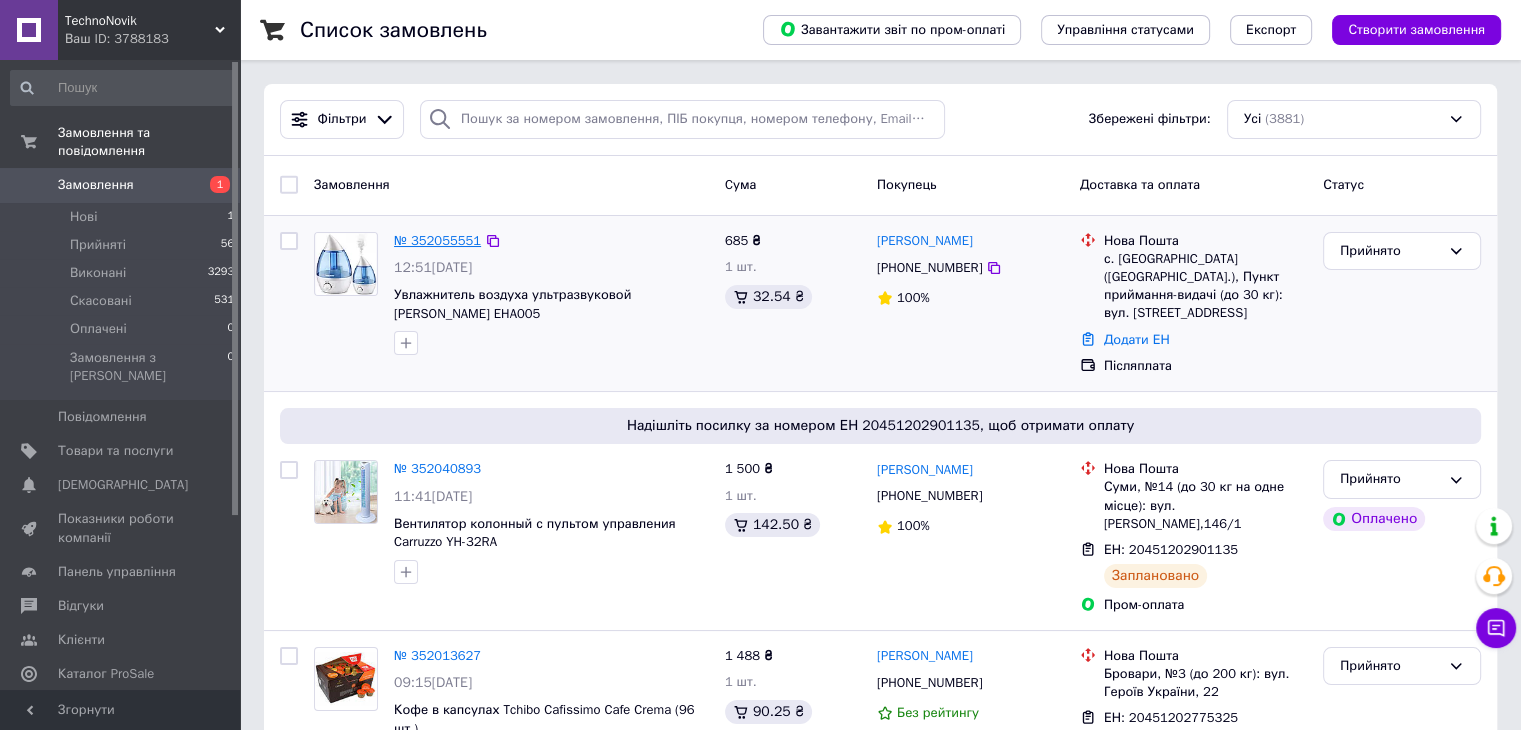 click on "№ 352055551" at bounding box center [437, 240] 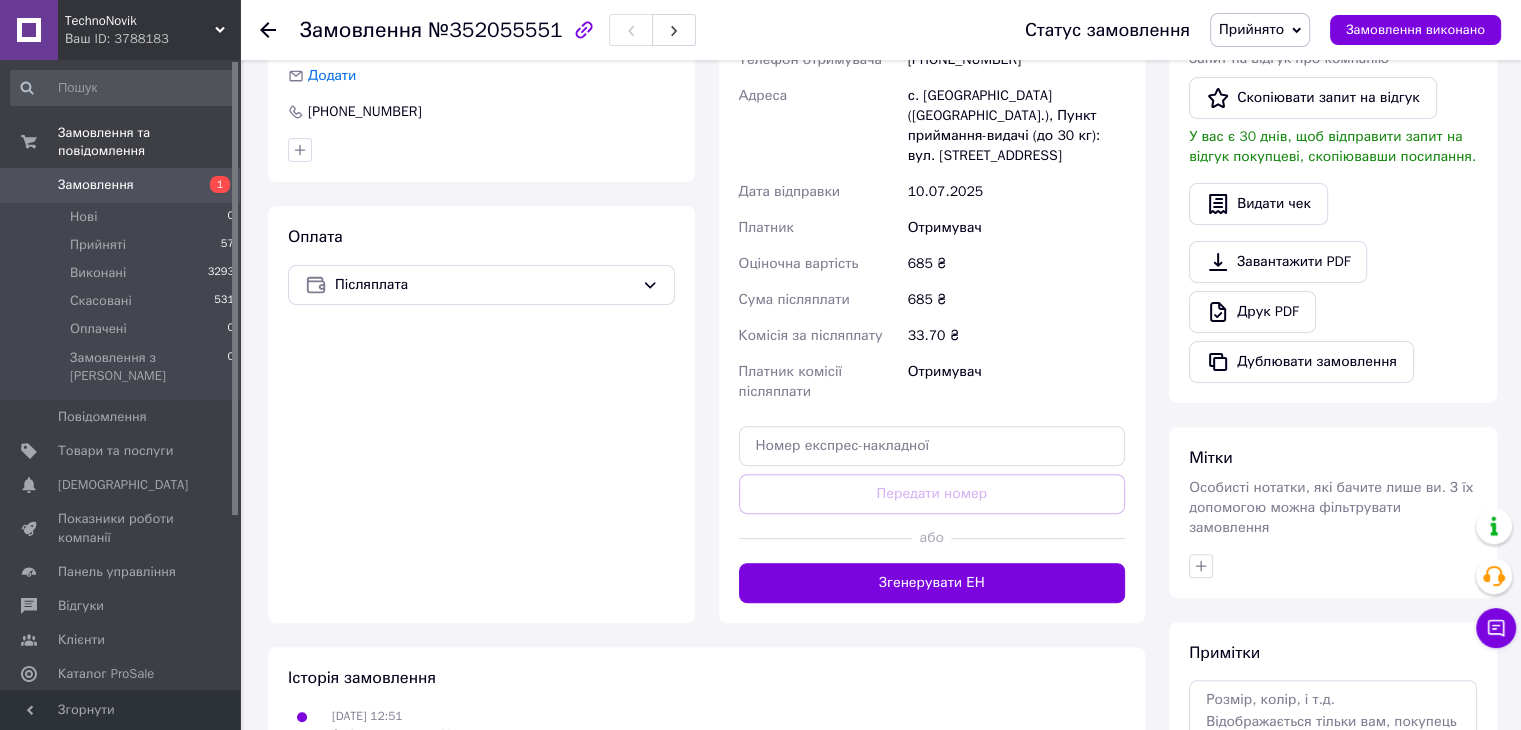 scroll, scrollTop: 572, scrollLeft: 0, axis: vertical 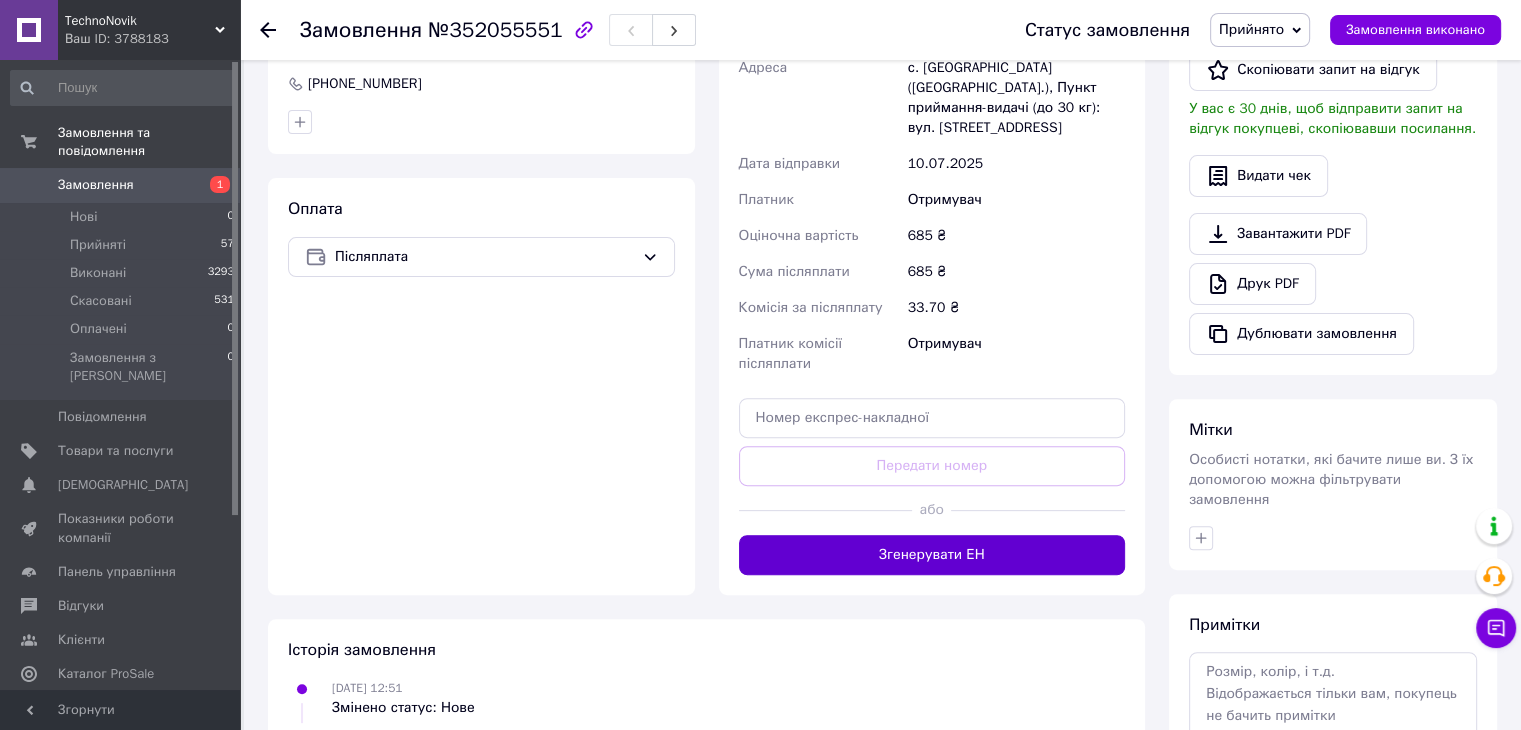 click on "Згенерувати ЕН" at bounding box center (932, 555) 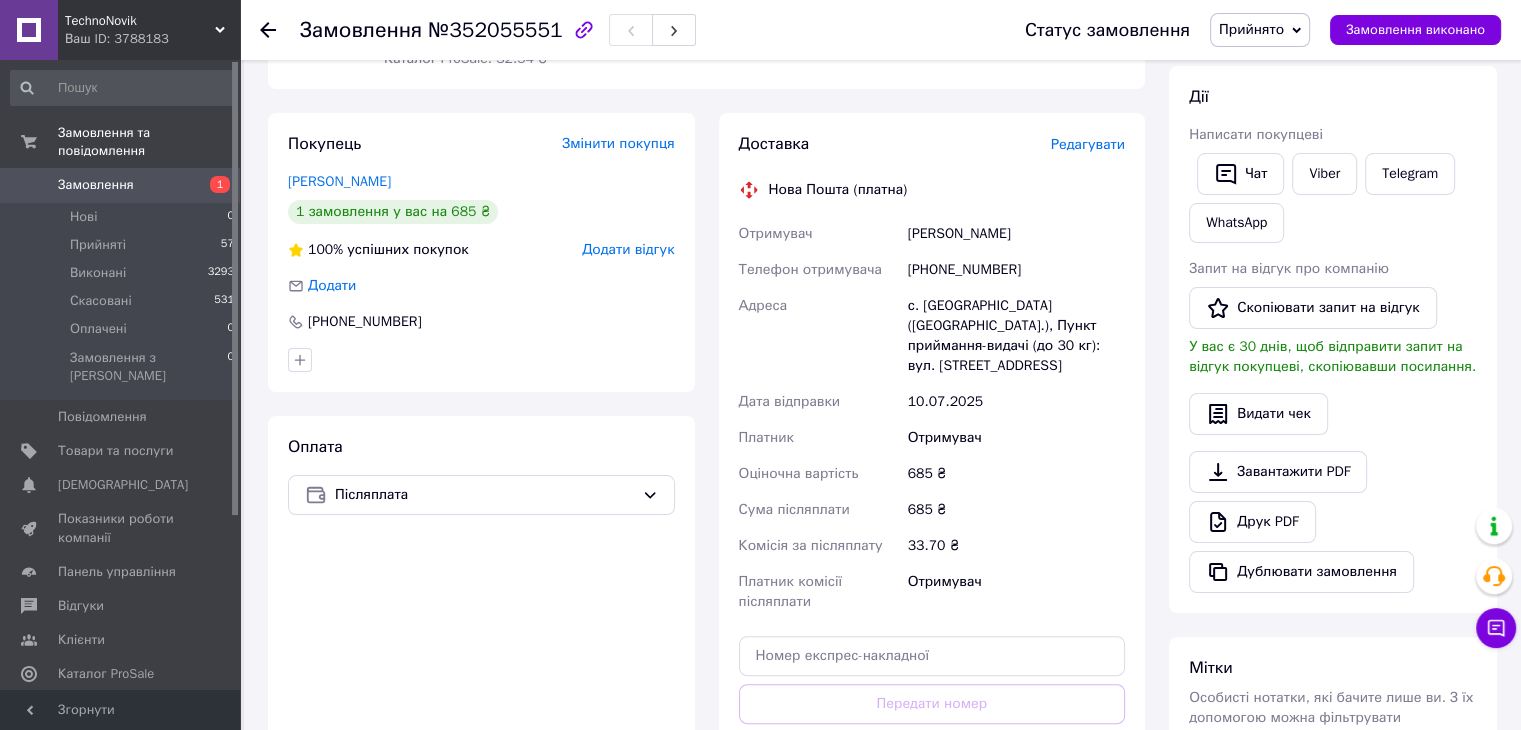 scroll, scrollTop: 272, scrollLeft: 0, axis: vertical 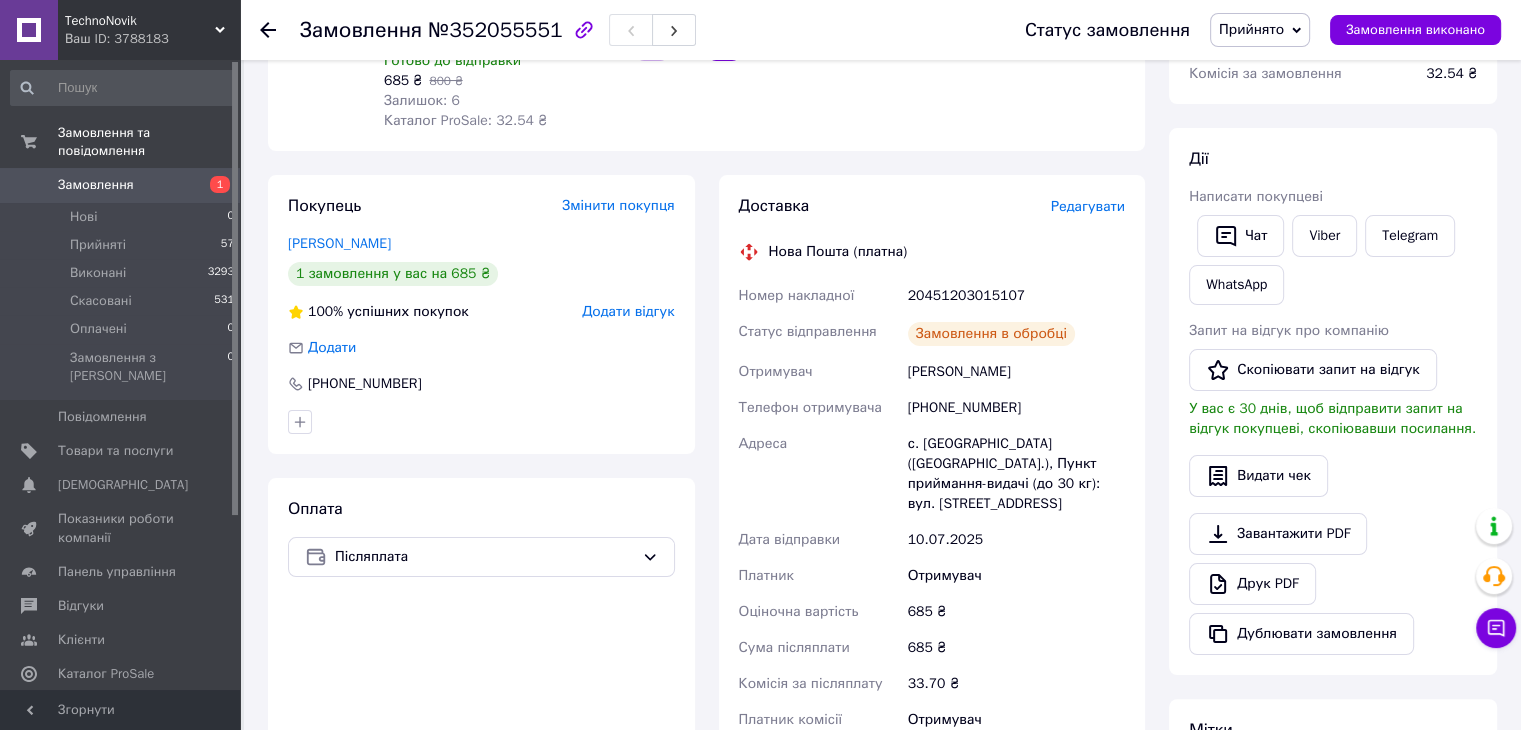 click on "+380966392497" at bounding box center [1016, 408] 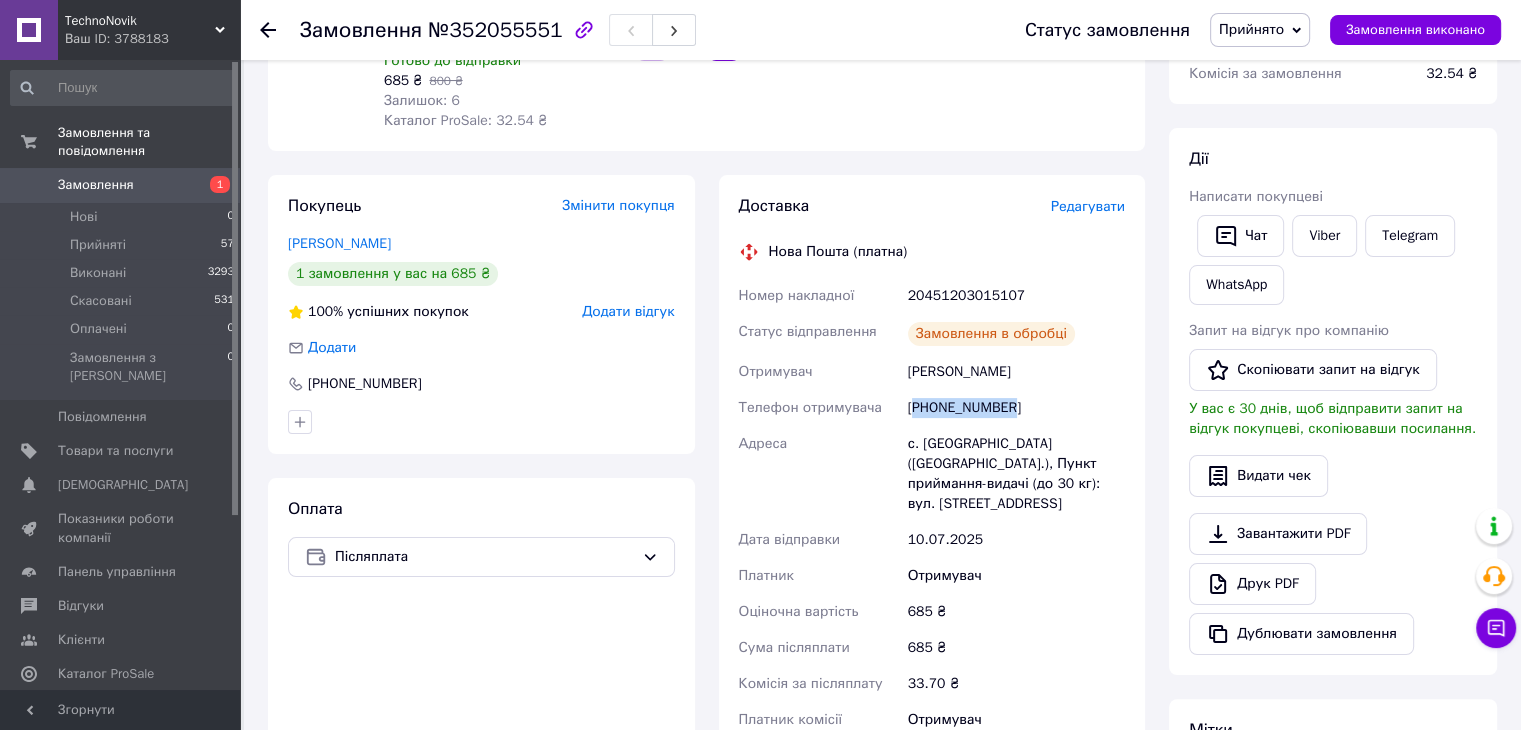 click on "+380966392497" at bounding box center (1016, 408) 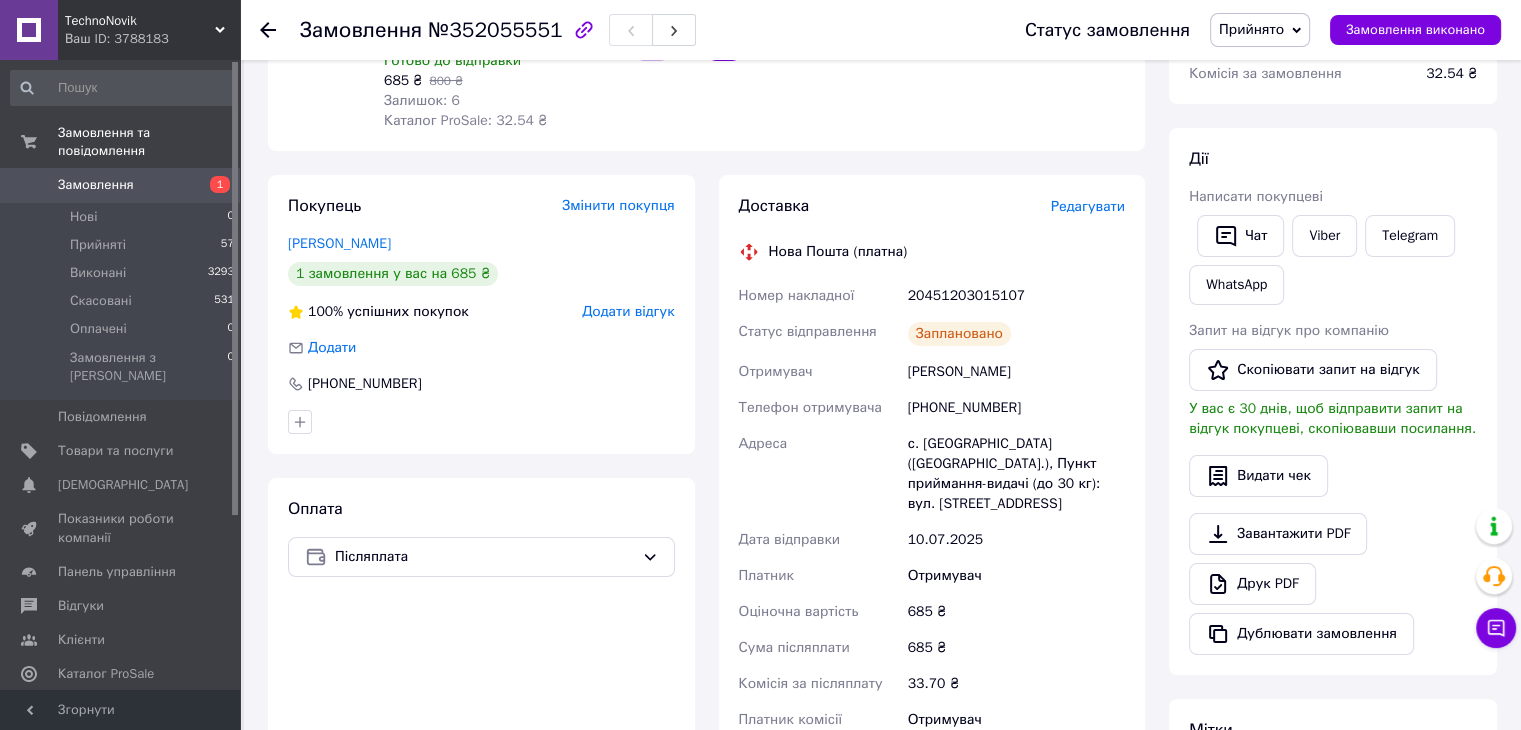 click on "20451203015107" at bounding box center (1016, 296) 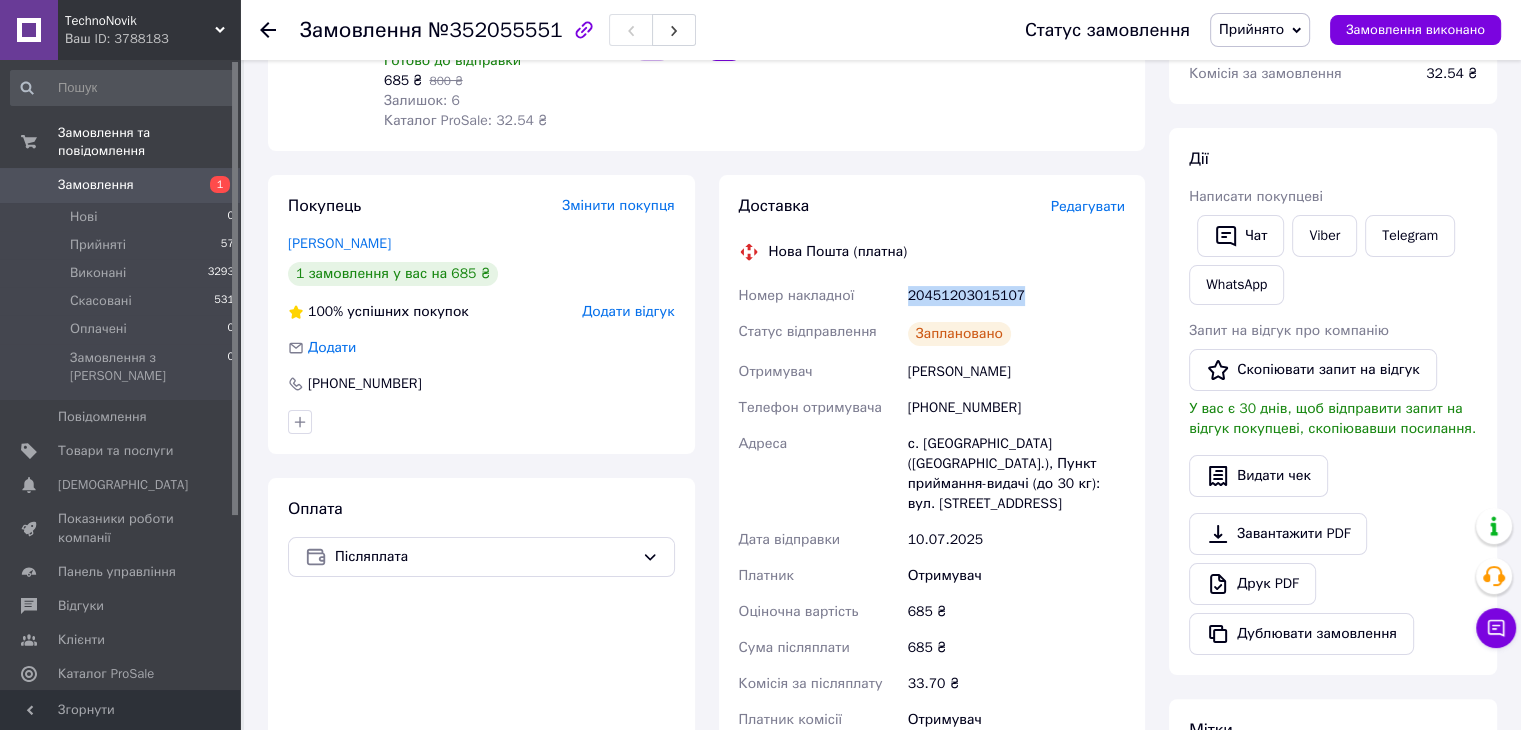 click on "20451203015107" at bounding box center (1016, 296) 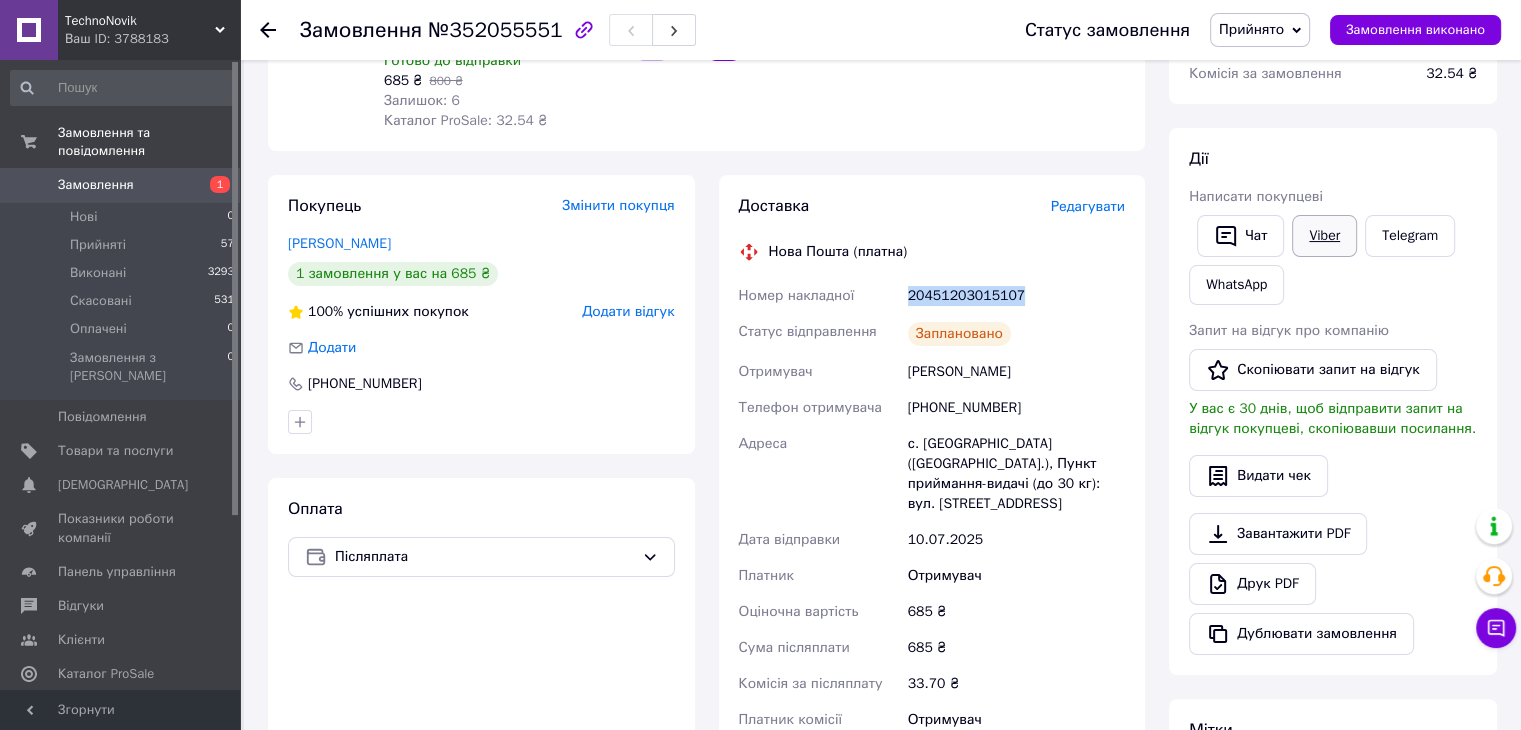 click on "Viber" at bounding box center [1324, 236] 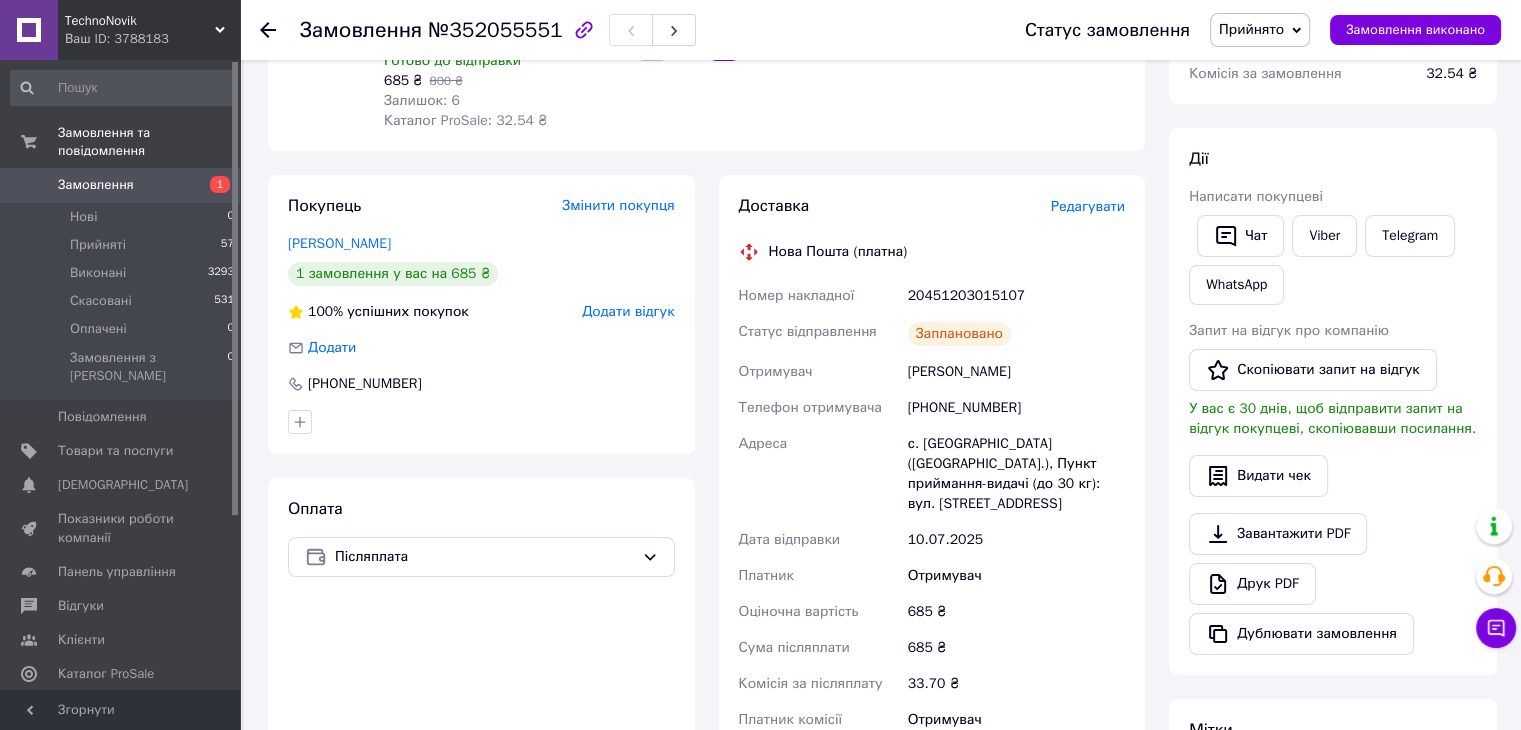drag, startPoint x: 1503, startPoint y: 401, endPoint x: 1510, endPoint y: 417, distance: 17.464249 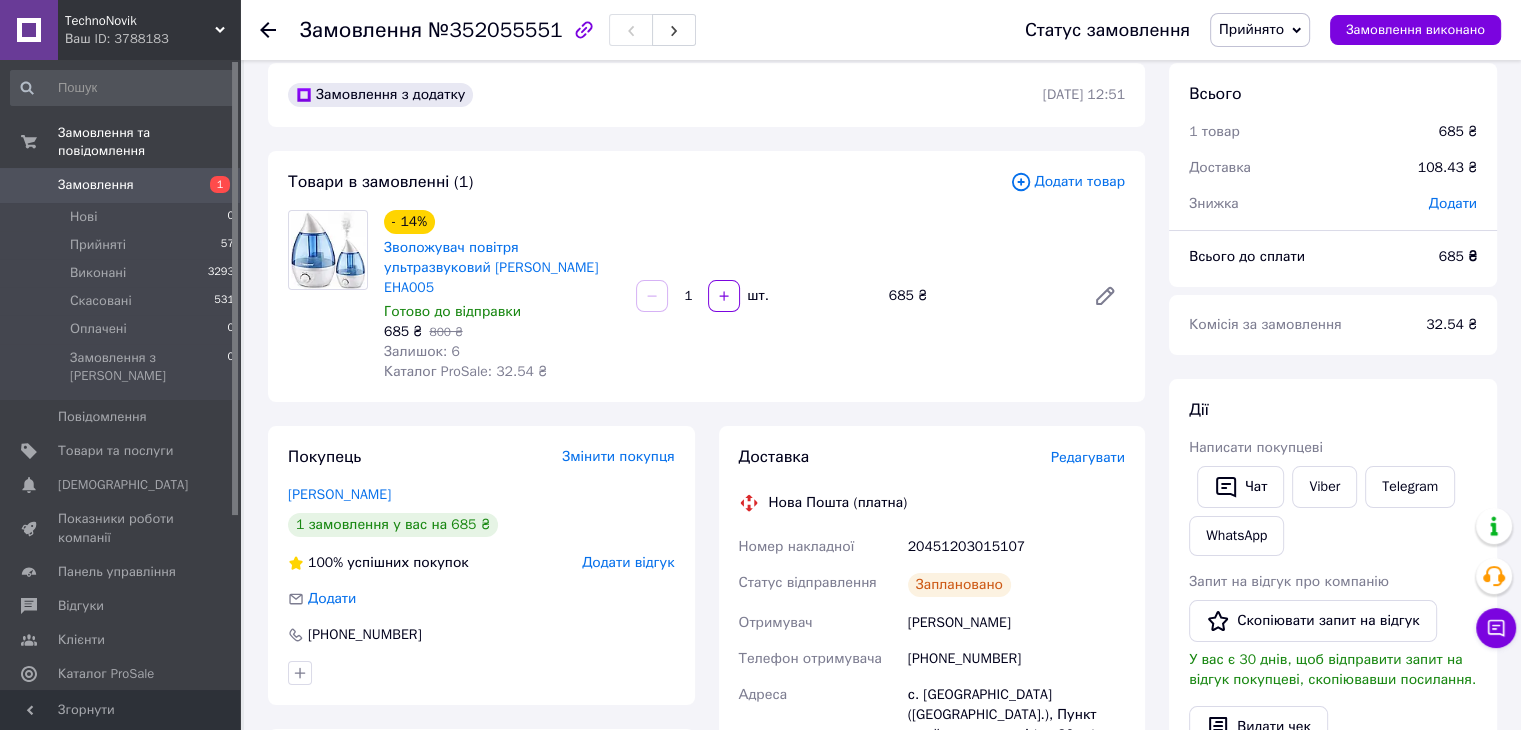 scroll, scrollTop: 0, scrollLeft: 0, axis: both 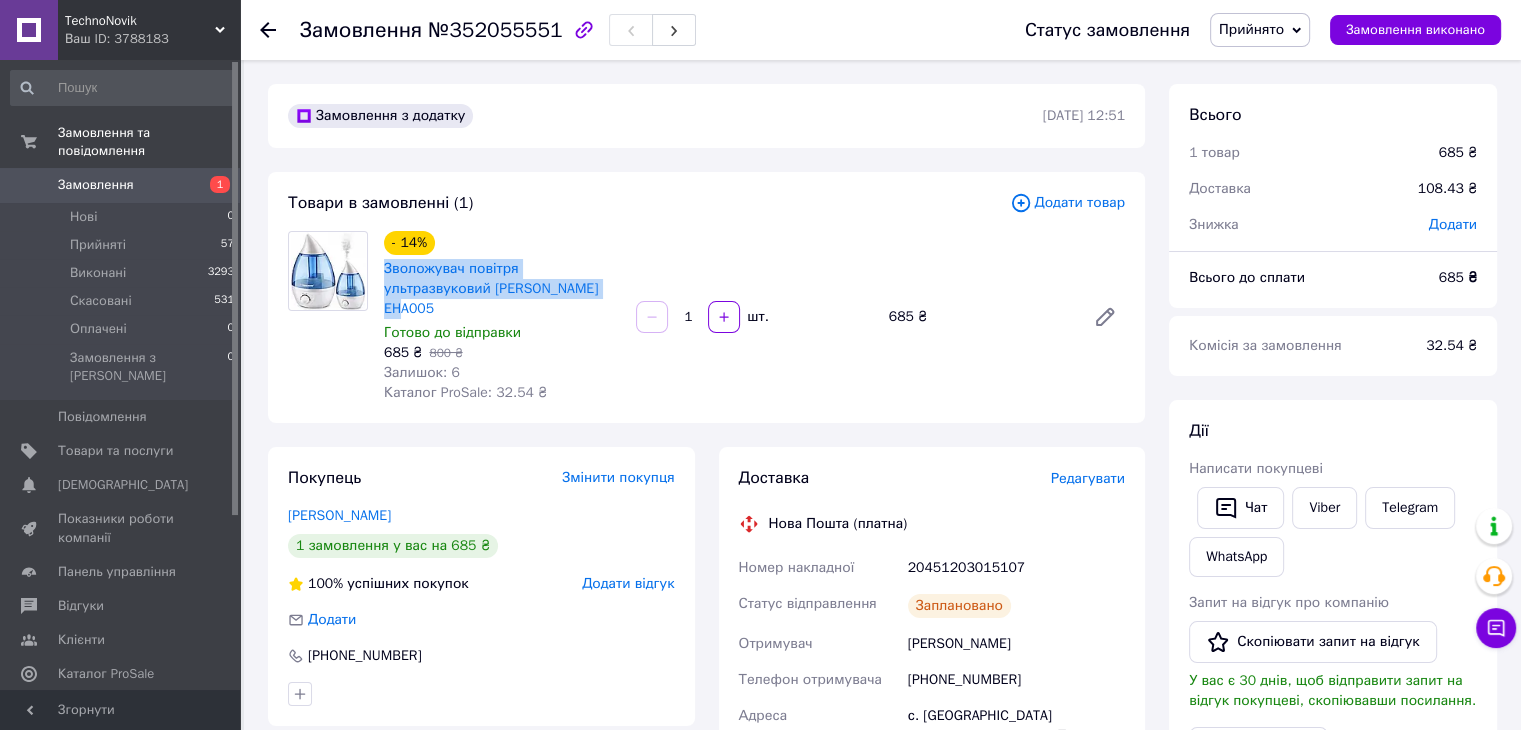 drag, startPoint x: 382, startPoint y: 265, endPoint x: 504, endPoint y: 285, distance: 123.62848 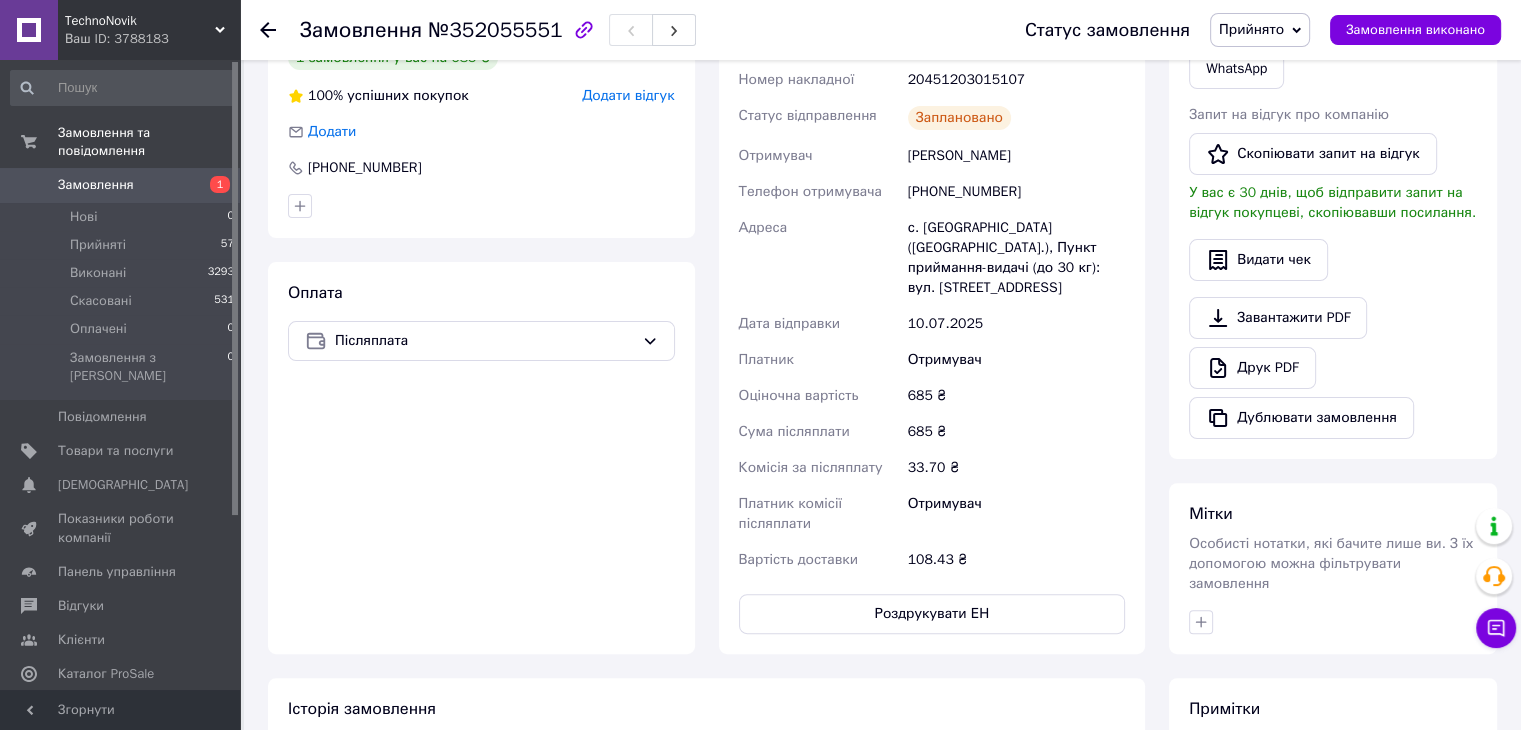 scroll, scrollTop: 500, scrollLeft: 0, axis: vertical 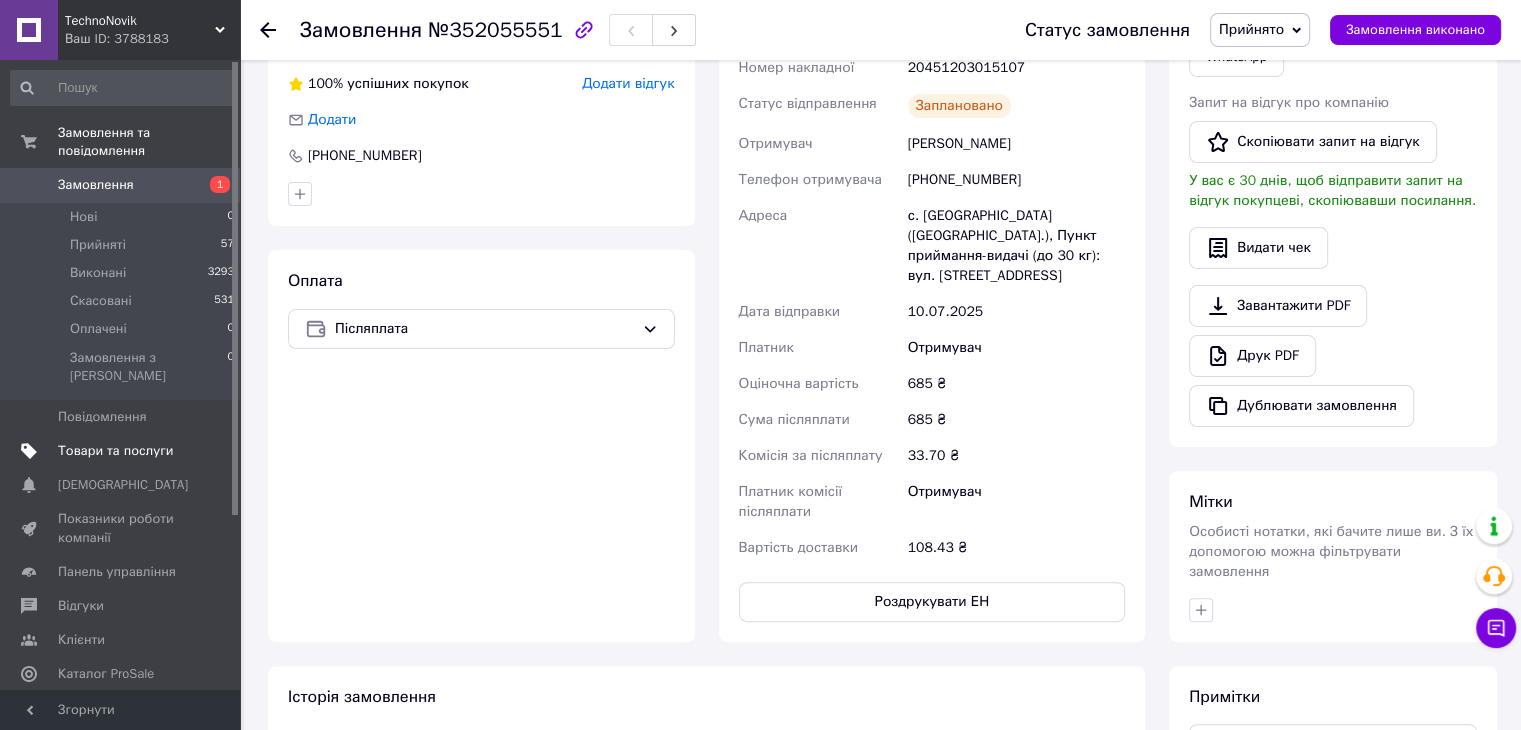 click on "Товари та послуги" at bounding box center [115, 451] 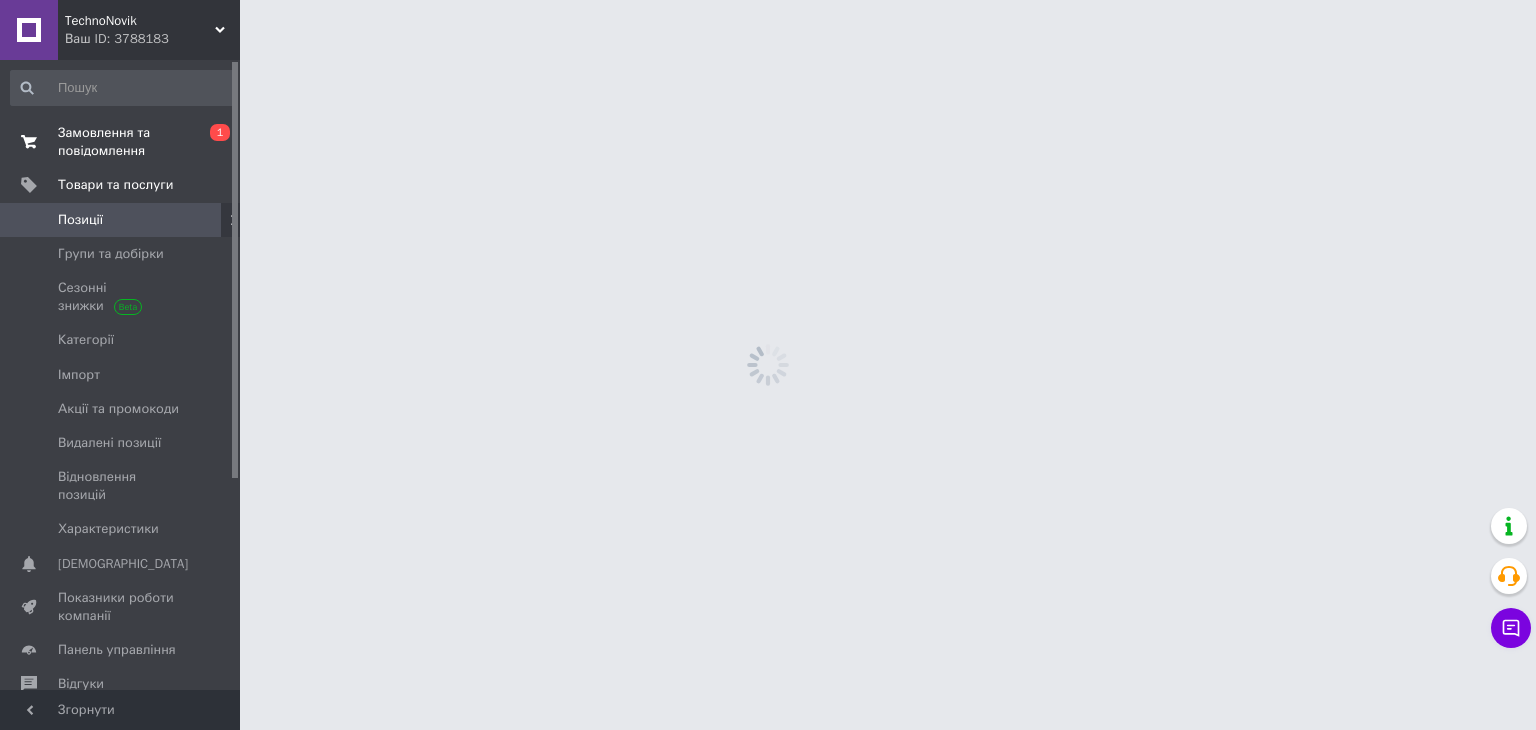 click on "Замовлення та повідомлення 0 1" at bounding box center [123, 142] 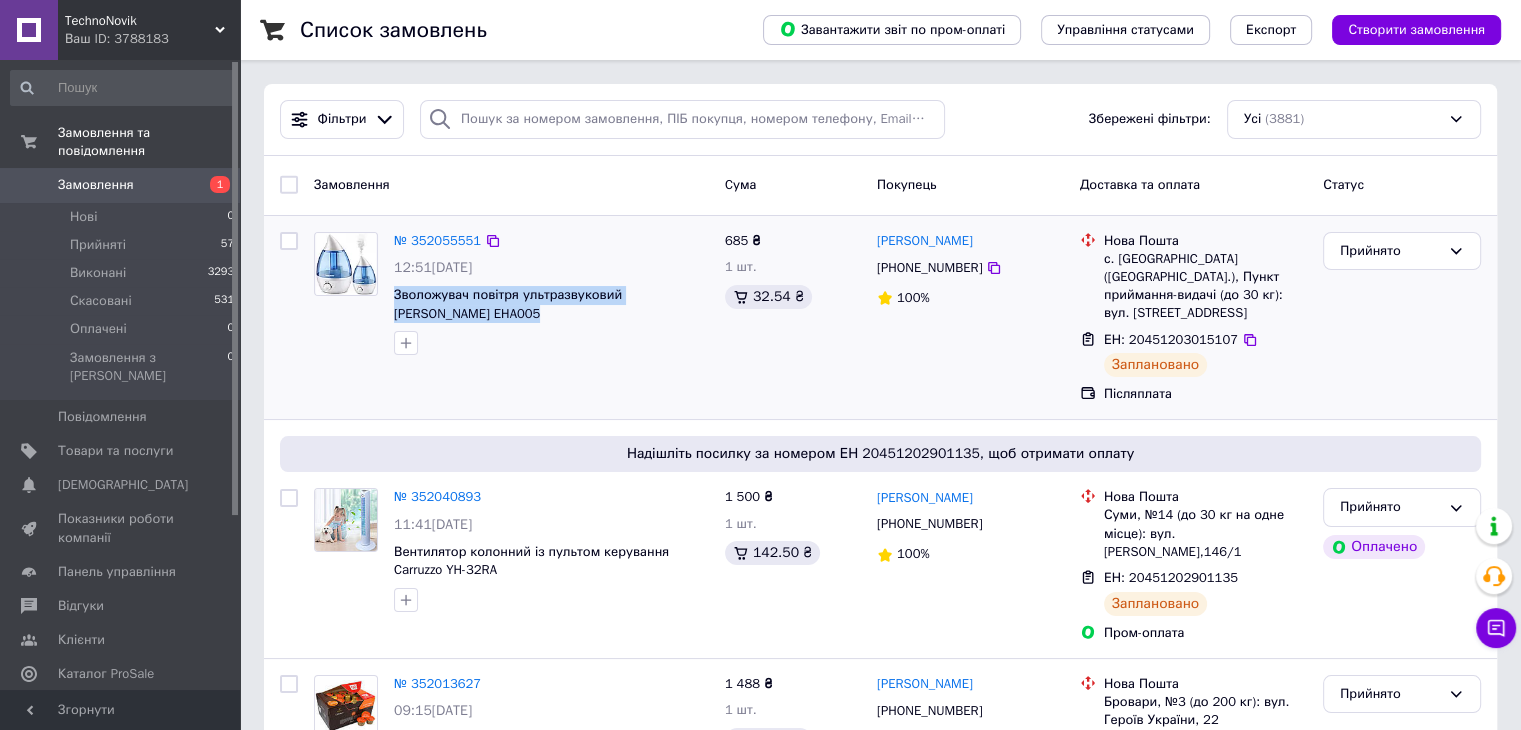 drag, startPoint x: 390, startPoint y: 291, endPoint x: 471, endPoint y: 325, distance: 87.84646 